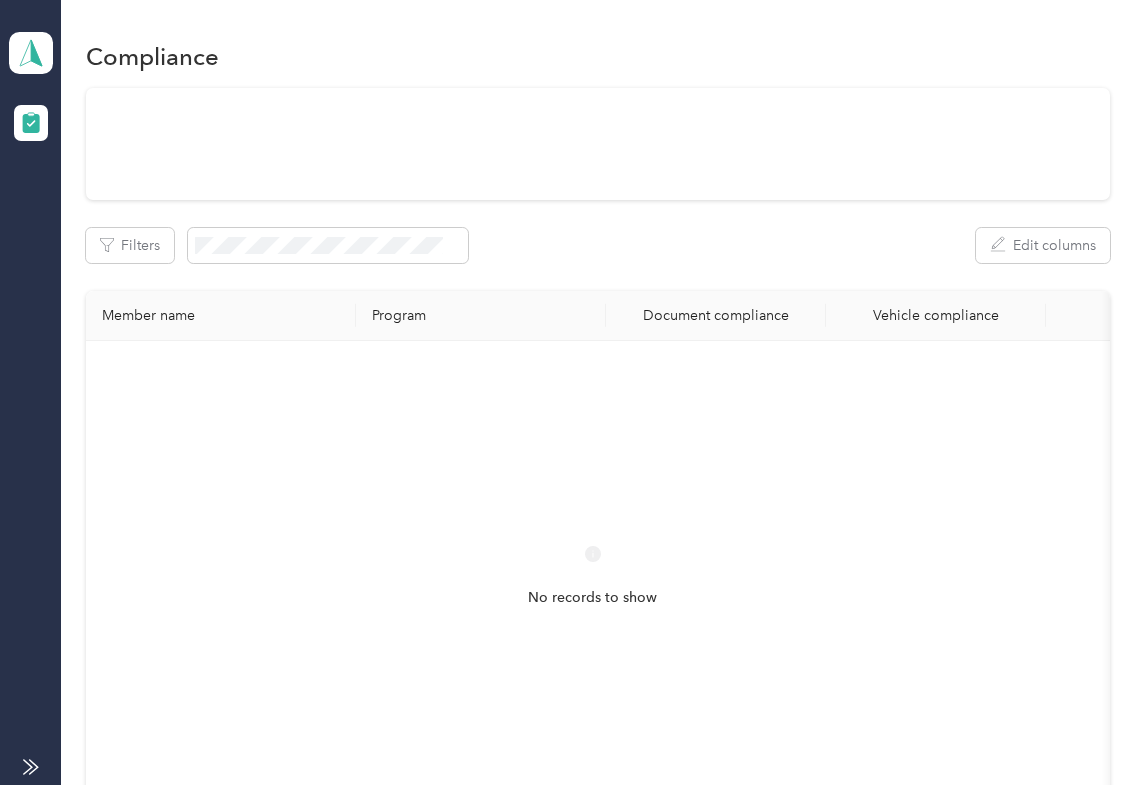 scroll, scrollTop: 0, scrollLeft: 0, axis: both 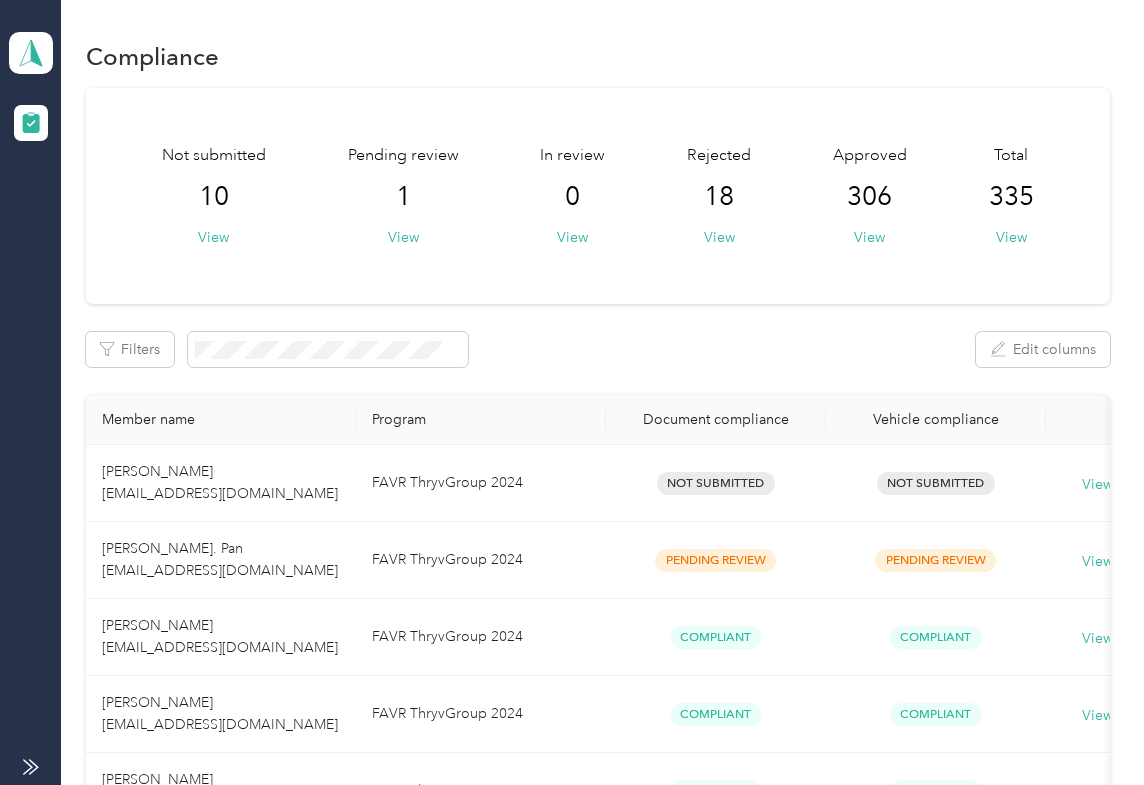 drag, startPoint x: 578, startPoint y: 348, endPoint x: 529, endPoint y: 424, distance: 90.426765 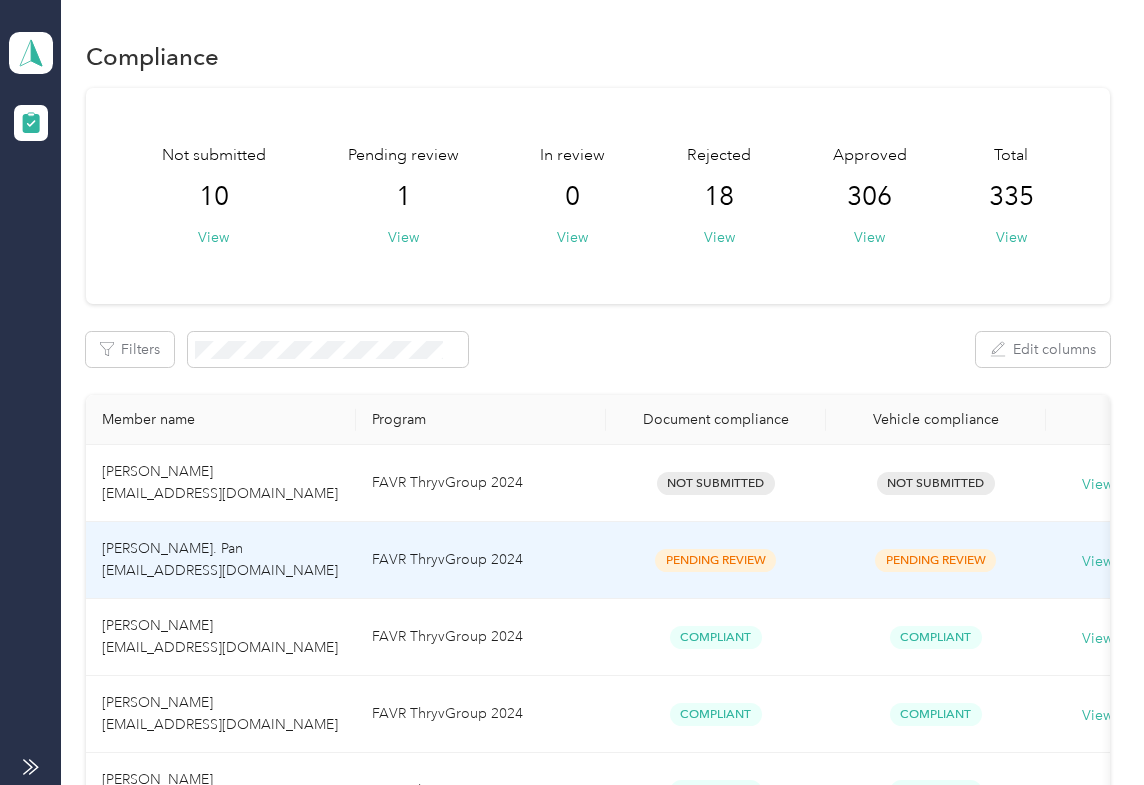 click on "[PERSON_NAME]. Pan
[EMAIL_ADDRESS][DOMAIN_NAME]" at bounding box center (221, 560) 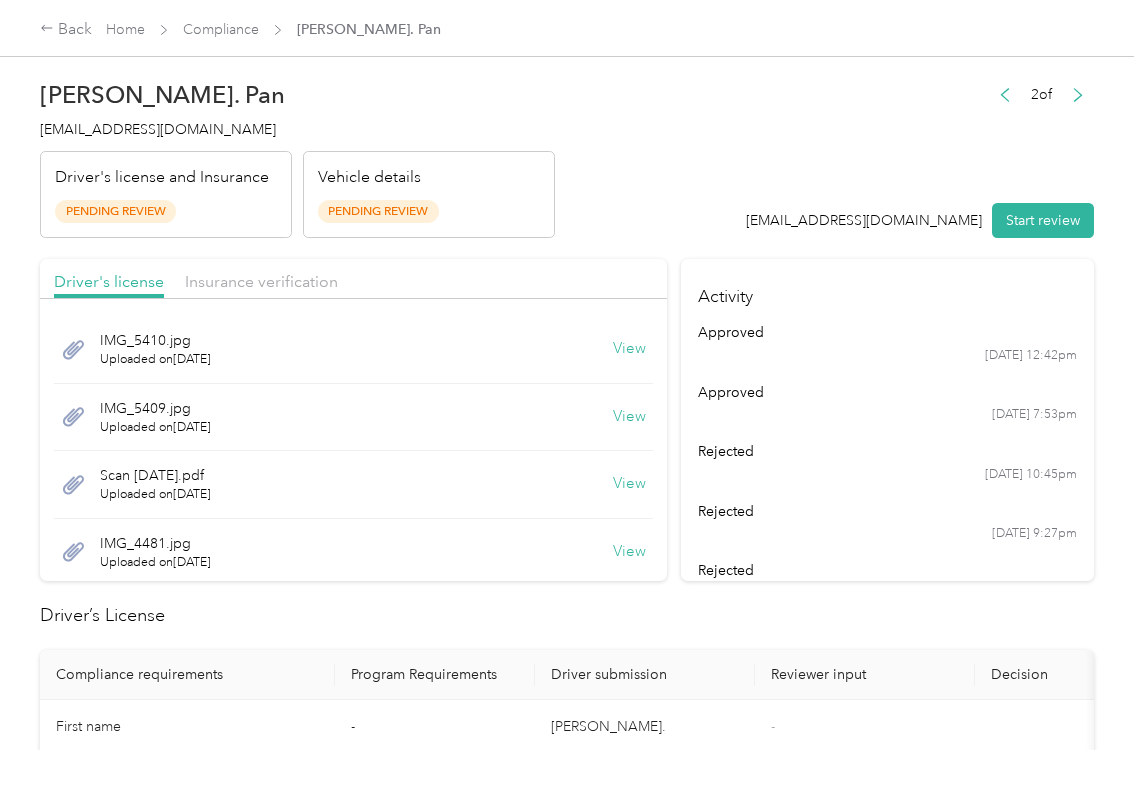 drag, startPoint x: 710, startPoint y: 226, endPoint x: 317, endPoint y: 536, distance: 500.5487 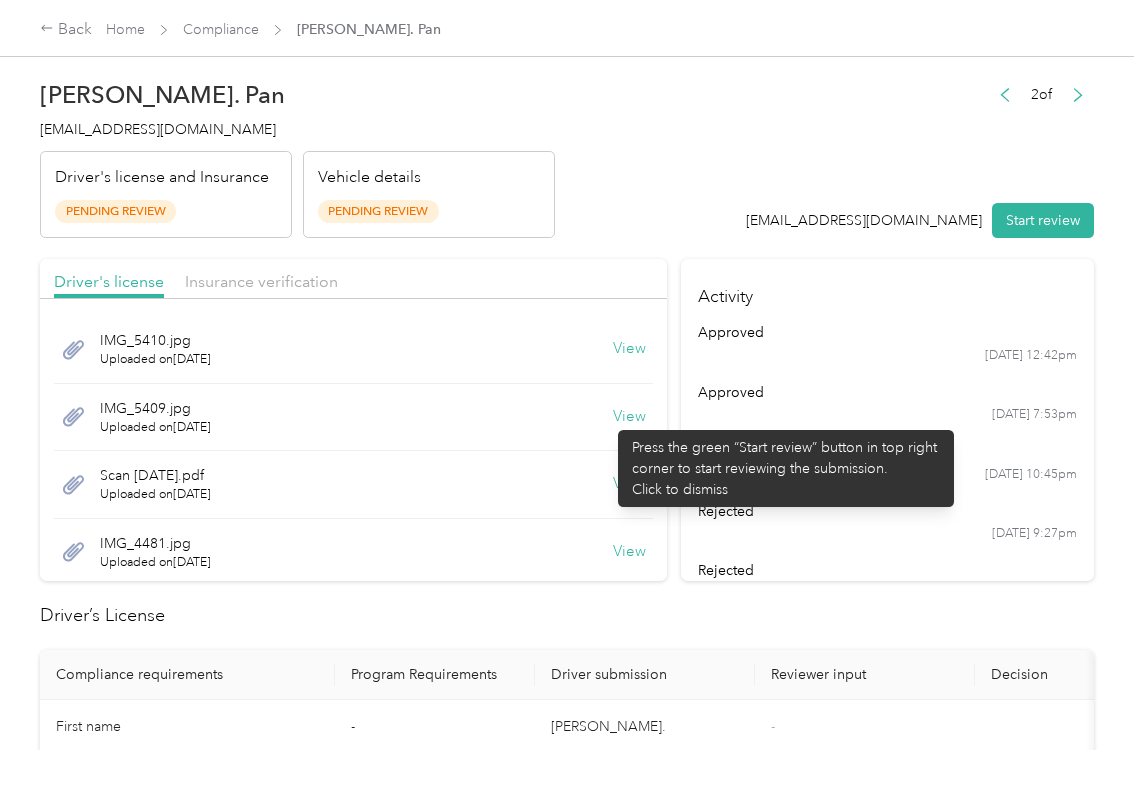 click on "View" at bounding box center [629, 417] 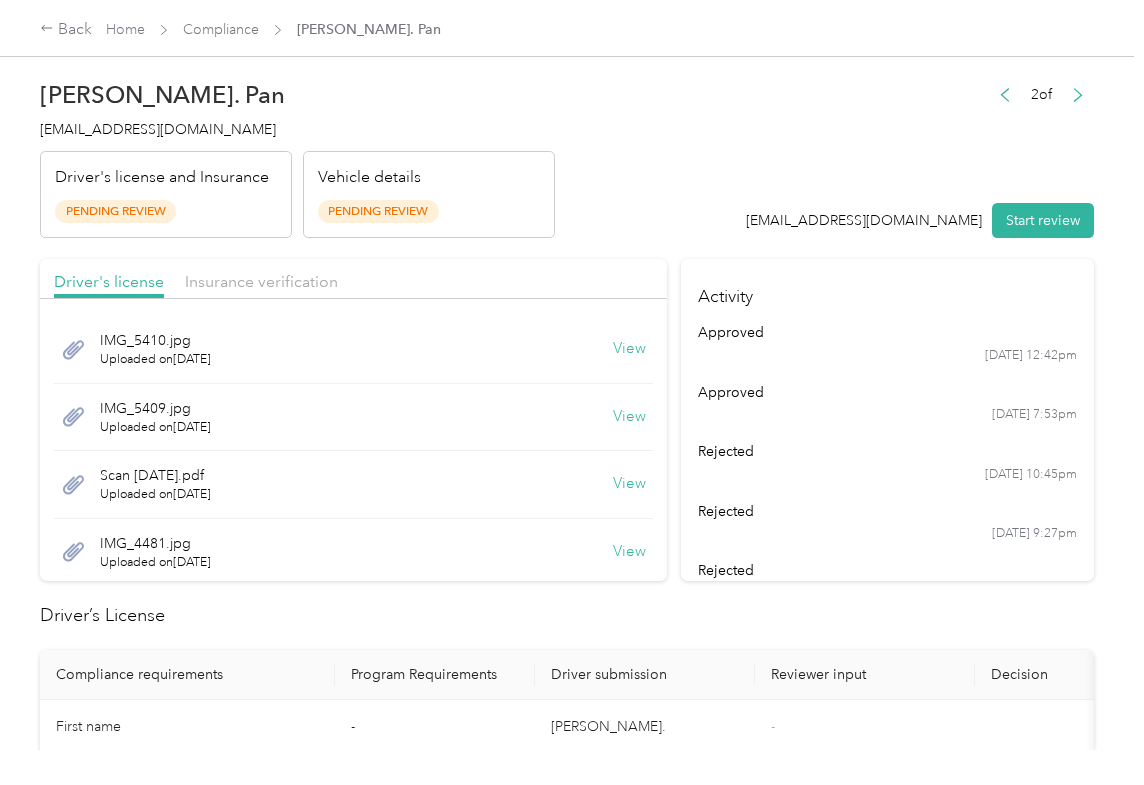 scroll, scrollTop: 56, scrollLeft: 0, axis: vertical 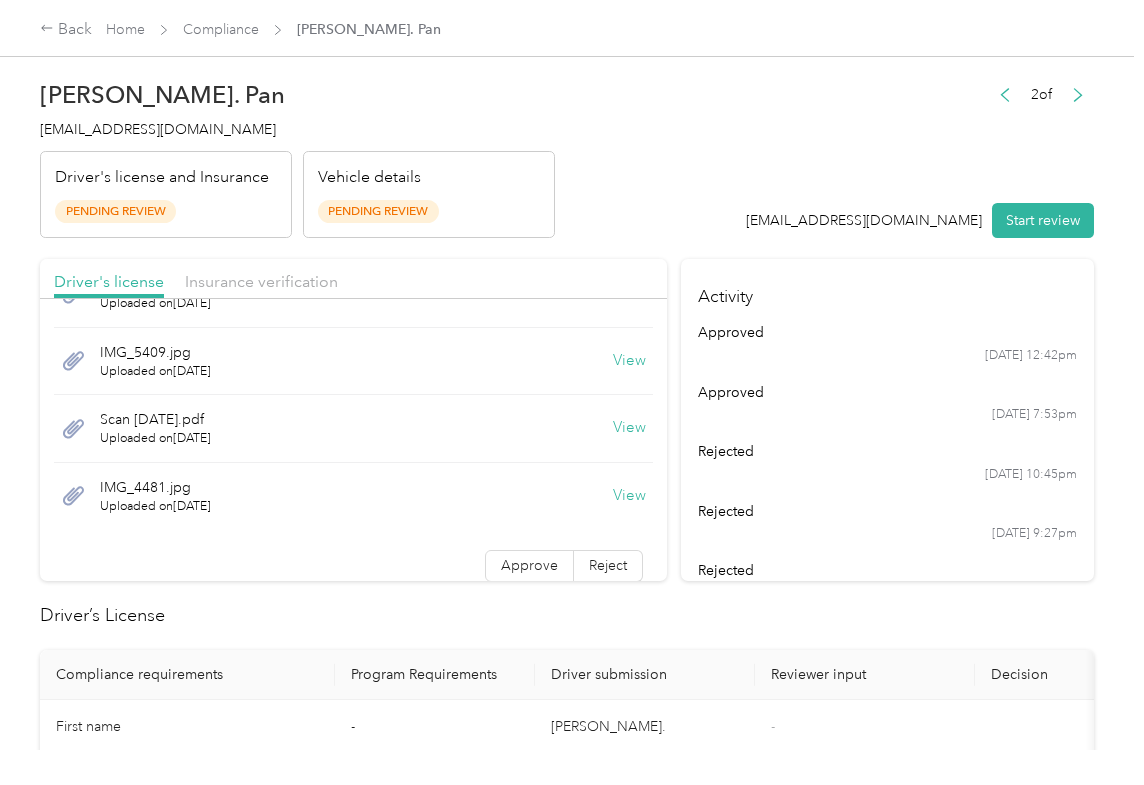 click on "View" at bounding box center [629, 428] 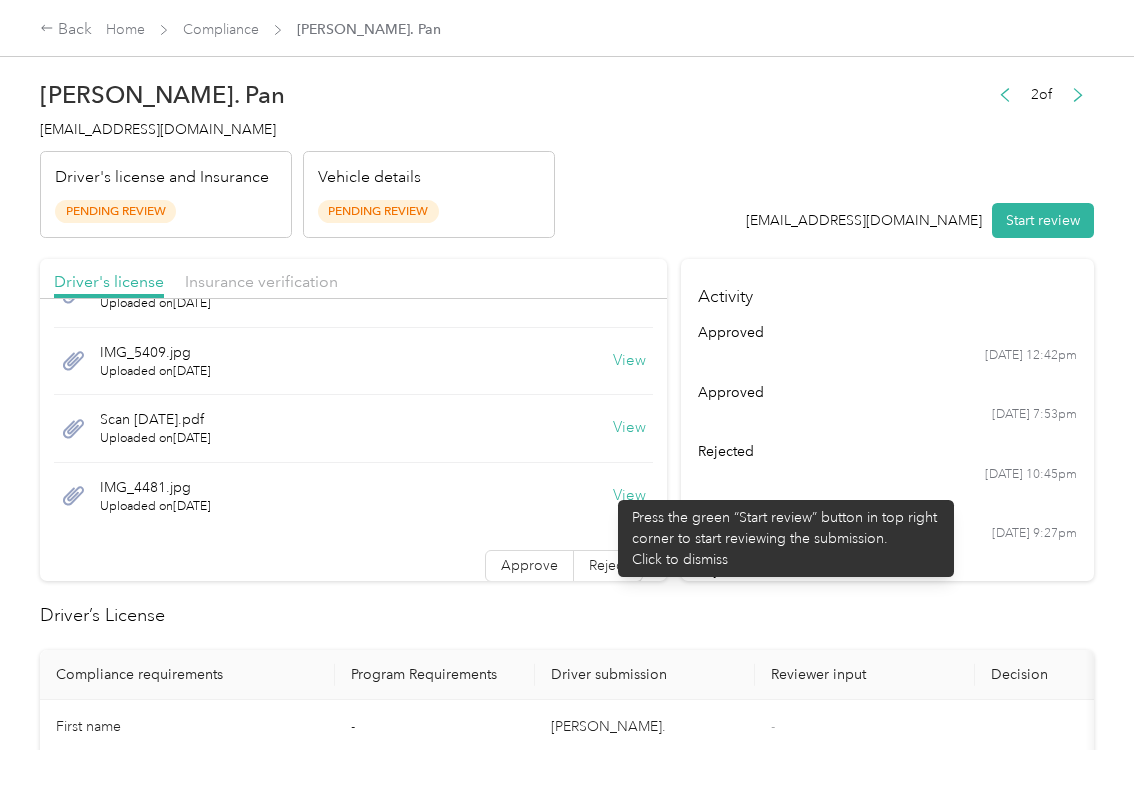 click on "View" at bounding box center [629, 496] 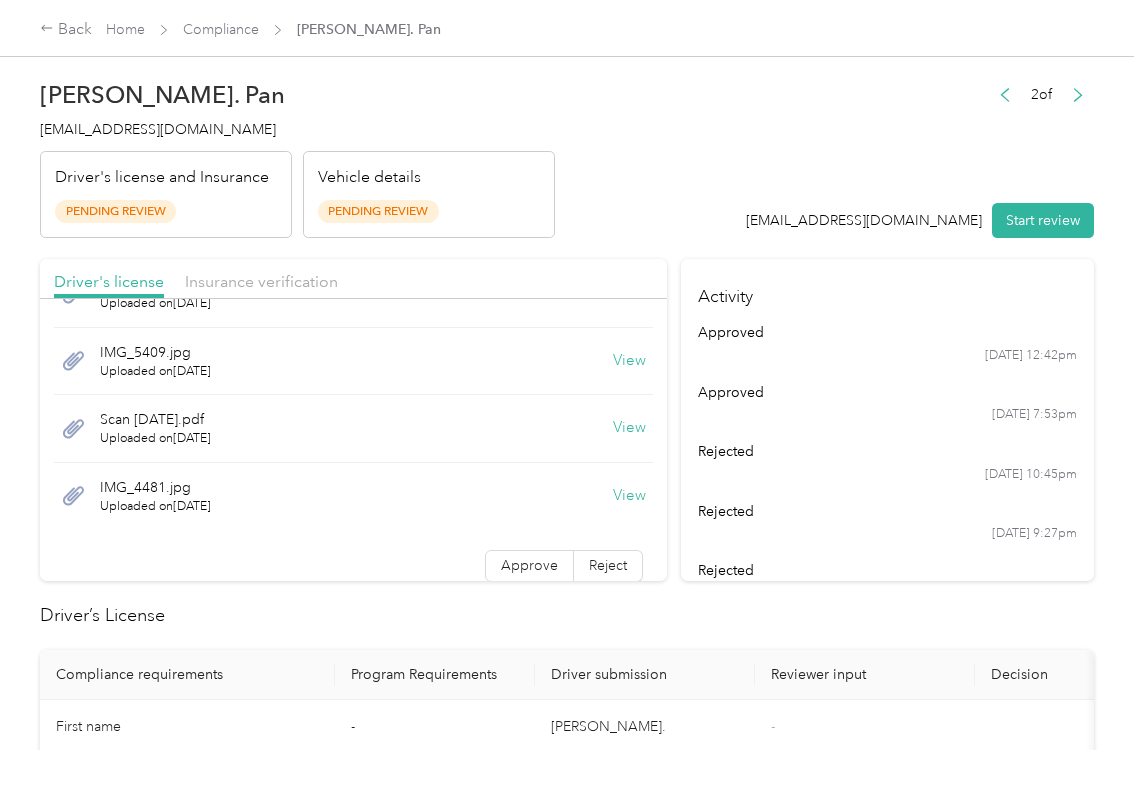 drag, startPoint x: 596, startPoint y: 277, endPoint x: 317, endPoint y: 293, distance: 279.4584 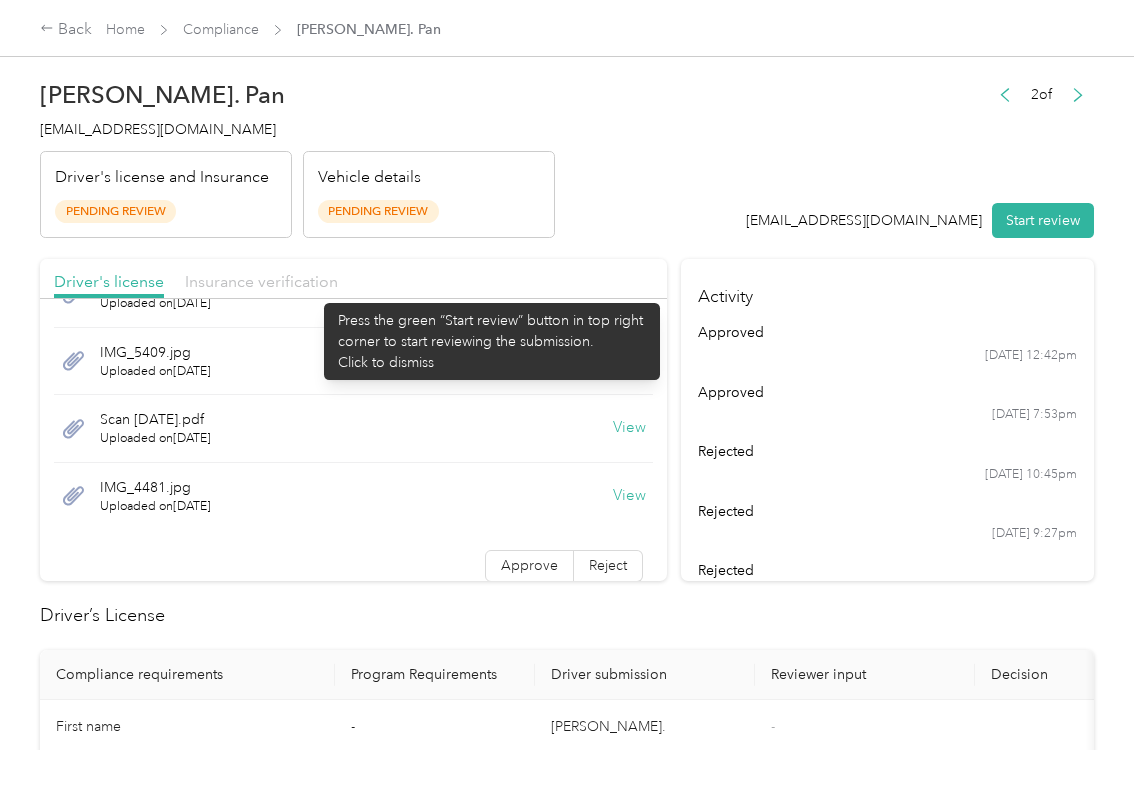 click on "Insurance verification" at bounding box center (261, 281) 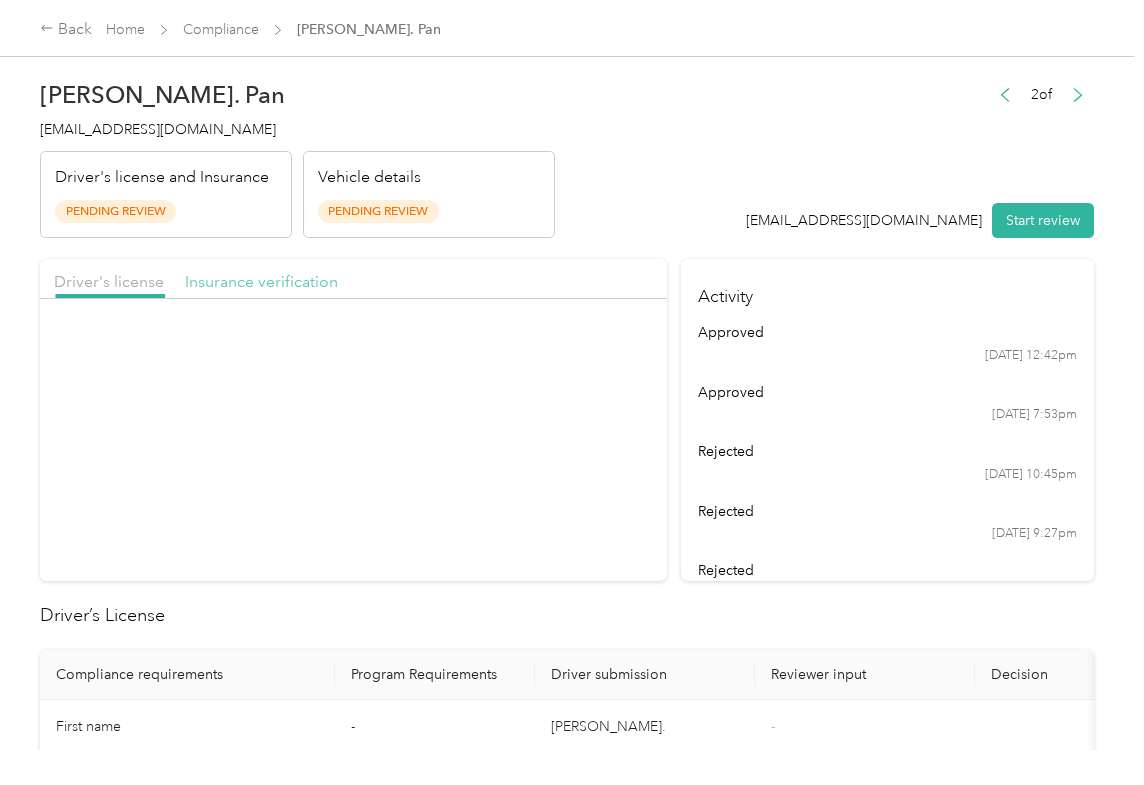 click on "Insurance verification" at bounding box center [261, 281] 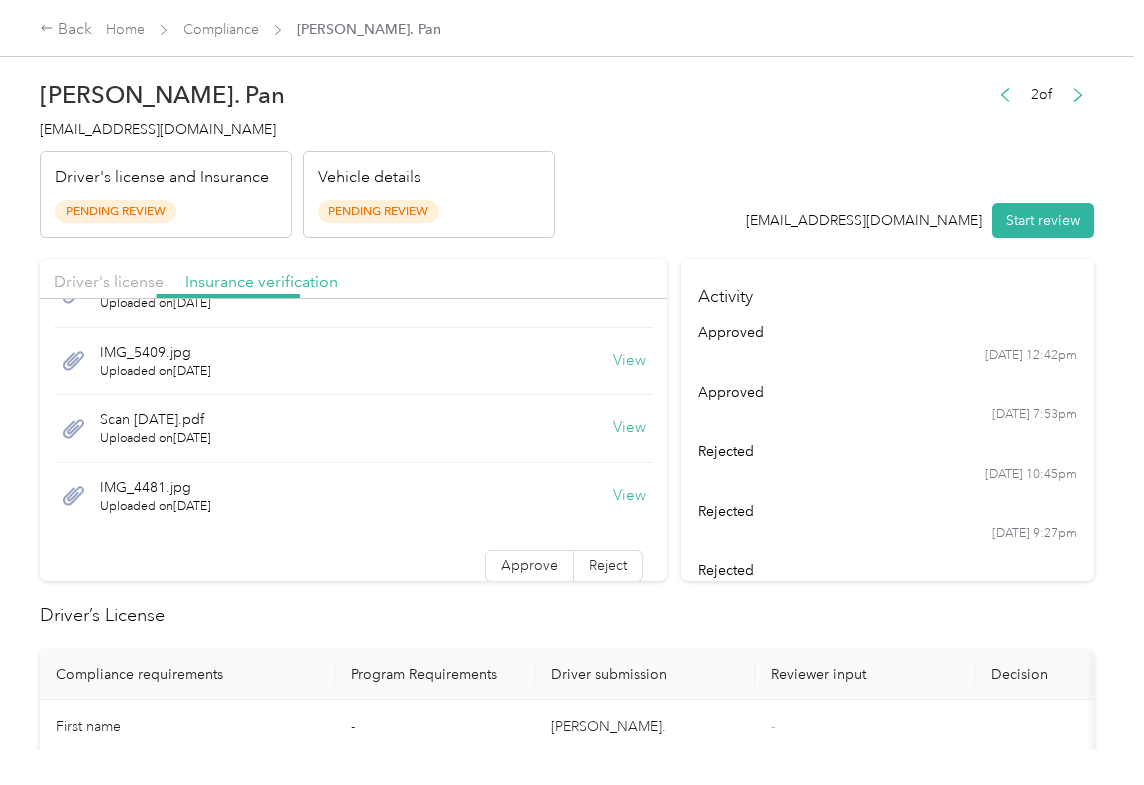 scroll, scrollTop: 0, scrollLeft: 0, axis: both 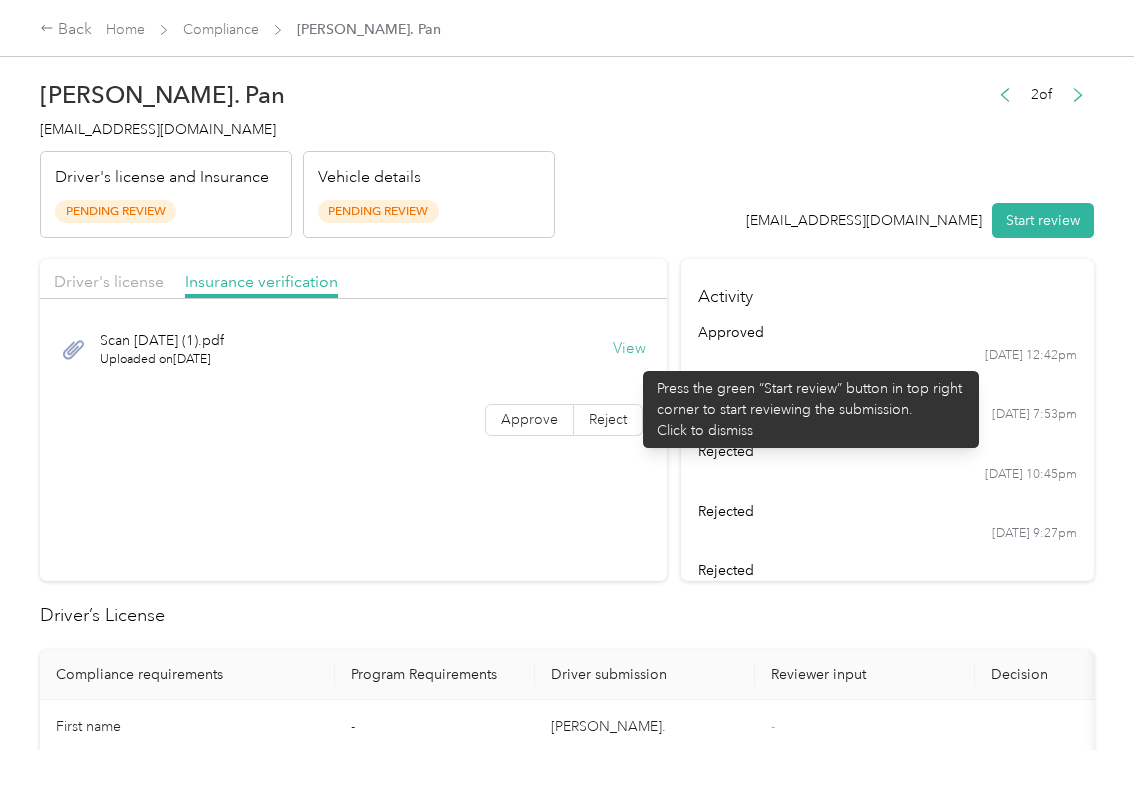 click on "View" at bounding box center (629, 349) 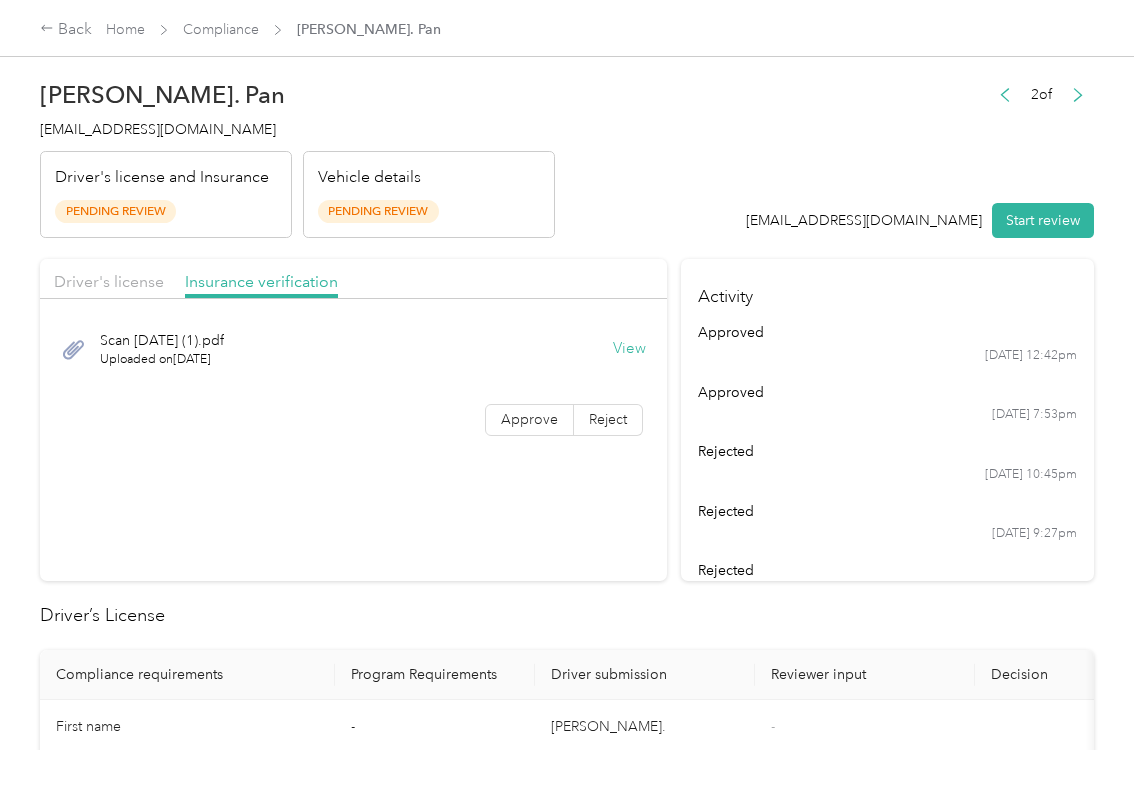 click on "[PERSON_NAME]. Pan [EMAIL_ADDRESS][DOMAIN_NAME] Driver's license and Insurance Pending Review Vehicle details Pending Review 2  of  [EMAIL_ADDRESS][DOMAIN_NAME] Start review Driver's license Insurance verification Scan [DATE] (1).pdf Uploaded on  [DATE] View Approve Reject Activity approved [DATE] 12:42pm approved [DATE] 7:53pm rejected [DATE] 10:45pm rejected [DATE] 9:27pm rejected [DATE] 9:54pm Driver’s License  Compliance requirements Program Requirements Driver submission Reviewer input Decision Rejection reason             First name - [PERSON_NAME] YQ. - Last name - Pan - Mobile number - [PHONE_NUMBER] - Driver License expiration * 0 month-diff [DATE] - Approve Reject Insurance Declaration Compliance requirements Program Requirements Driver submission Reviewer input Decision Rejection reason             State * - [US_STATE] - Zip code * - 94556 - Insurance Declaration expiration * 0 month-diff [DATE] - Approve Reject Bodily injury coverage per person * $100,000 min $100,000 - Approve Reject $300,000 min - - - -" at bounding box center (567, 1194) 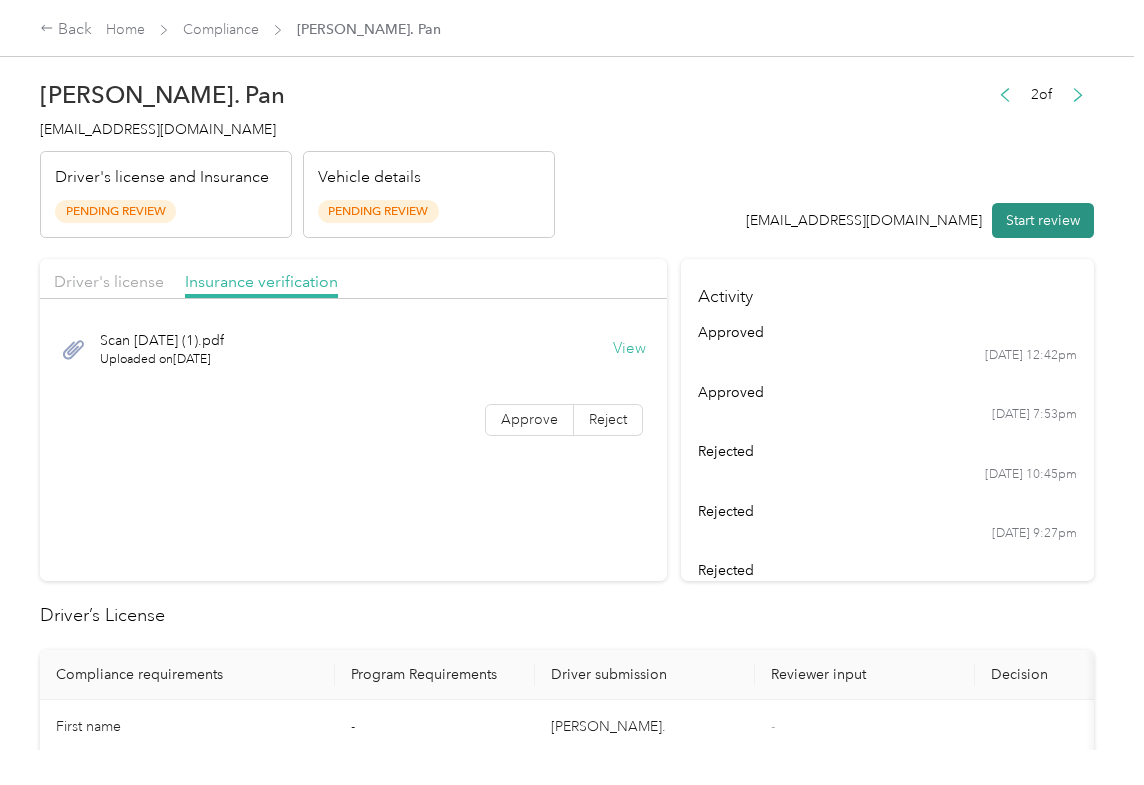 click on "Start review" at bounding box center (1043, 220) 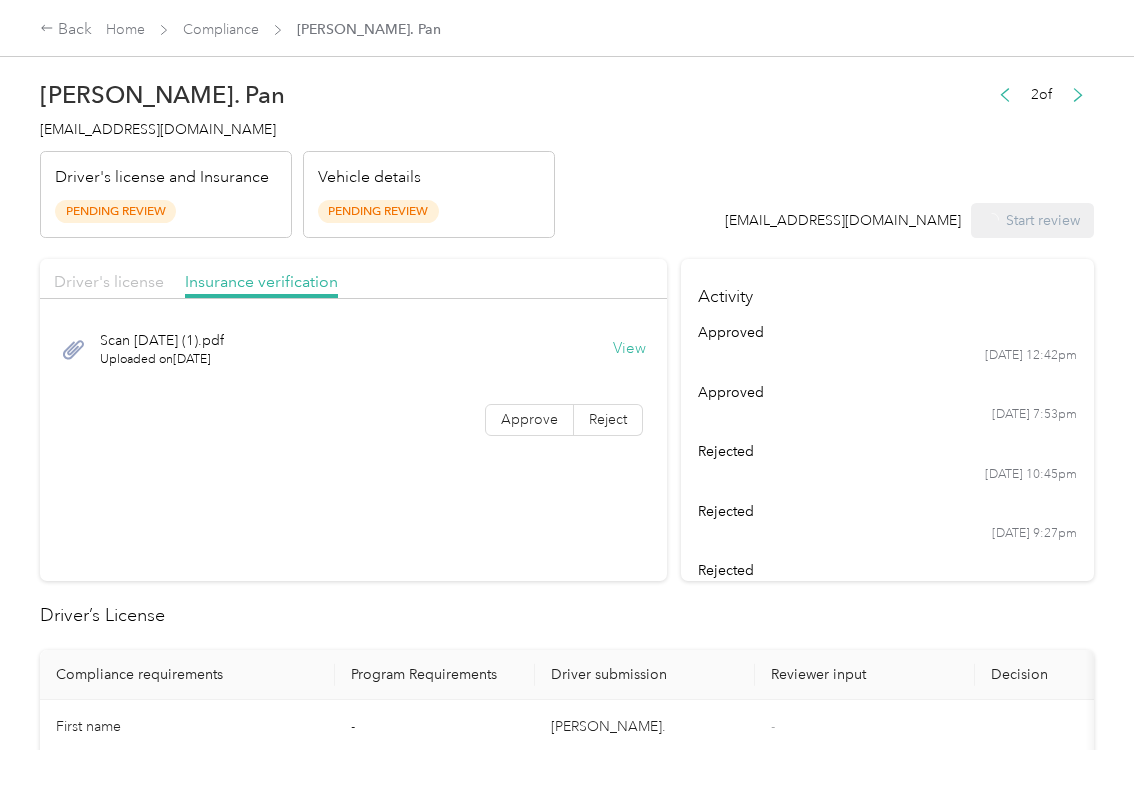 click on "Driver's license" at bounding box center (109, 281) 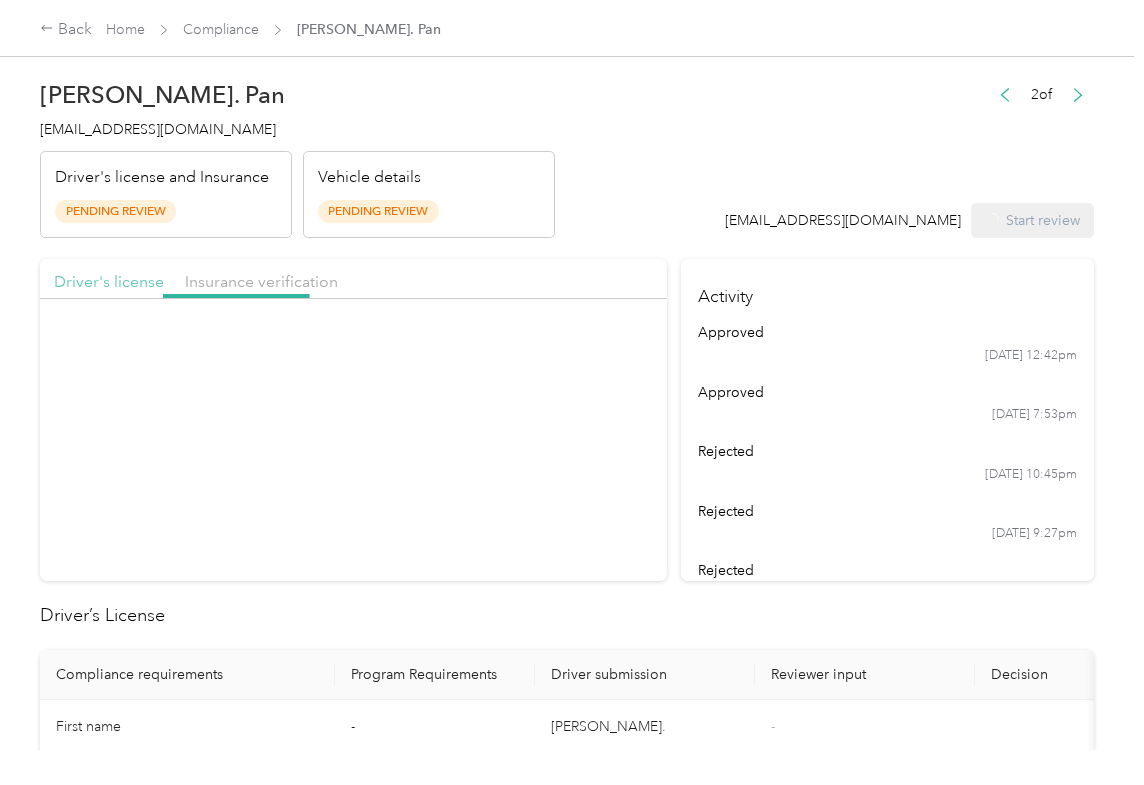 click on "Driver's license" at bounding box center [109, 281] 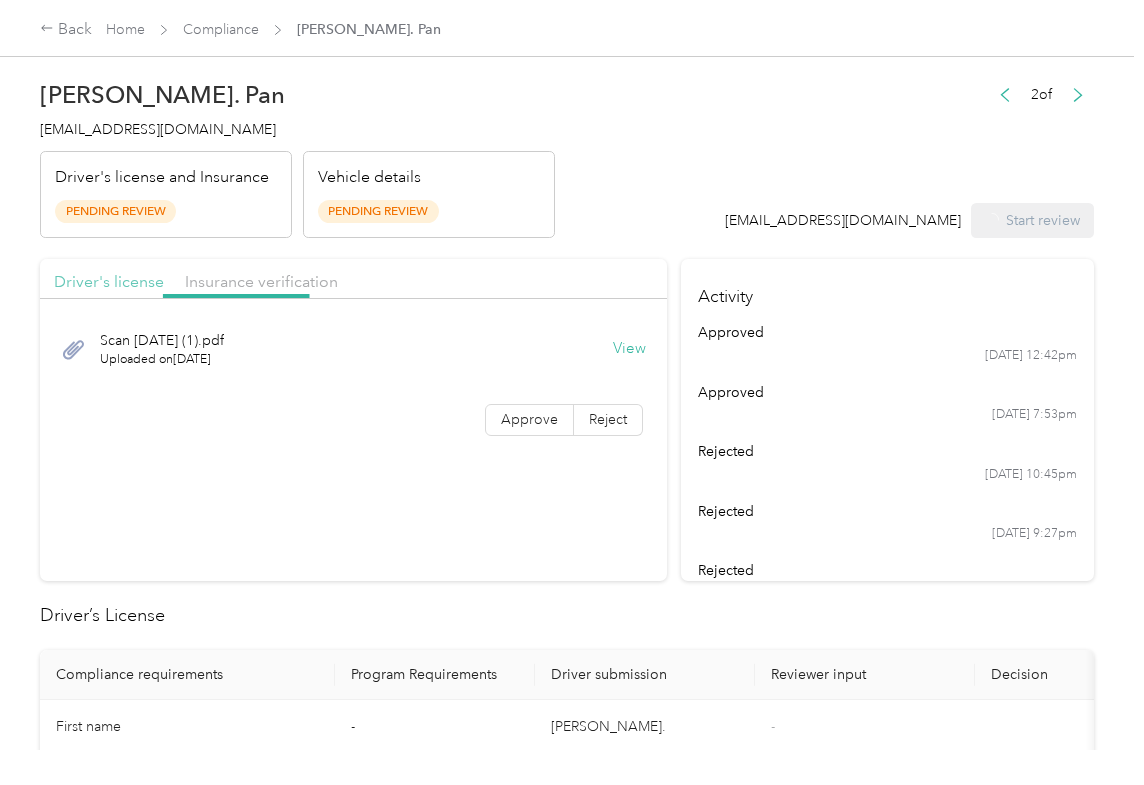 click on "Driver's license" at bounding box center [109, 281] 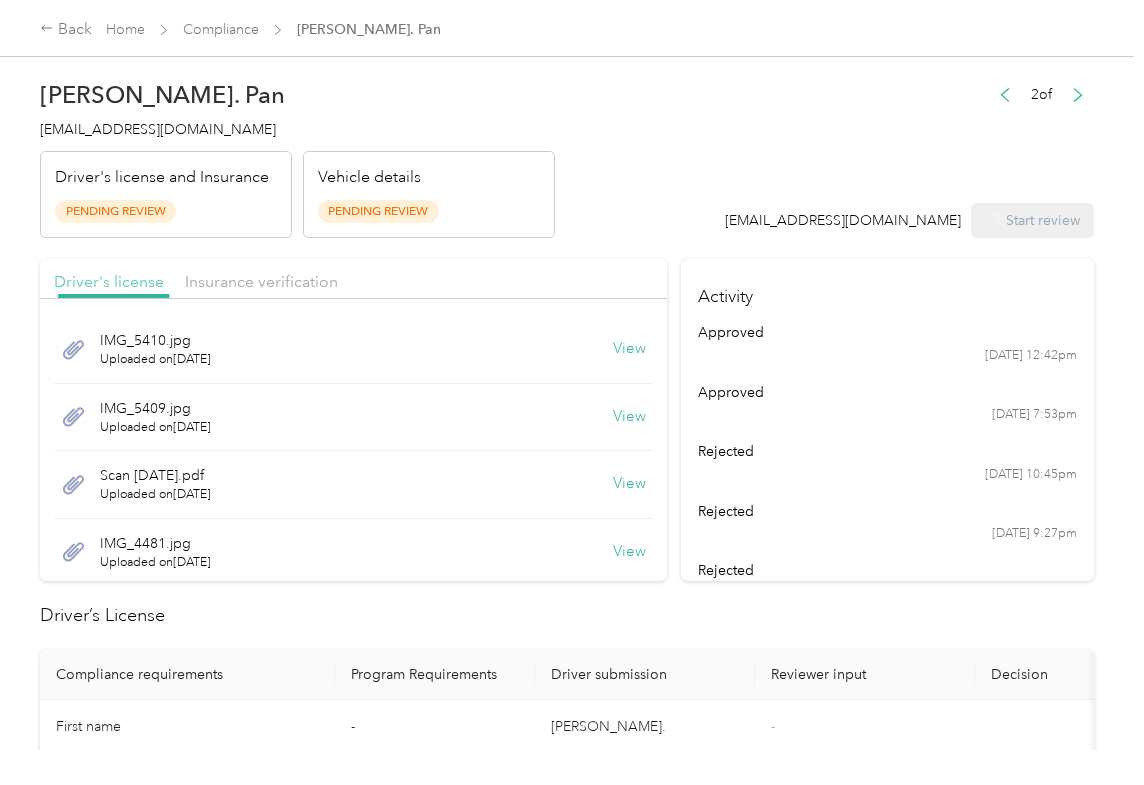 click on "Driver's license" at bounding box center (109, 281) 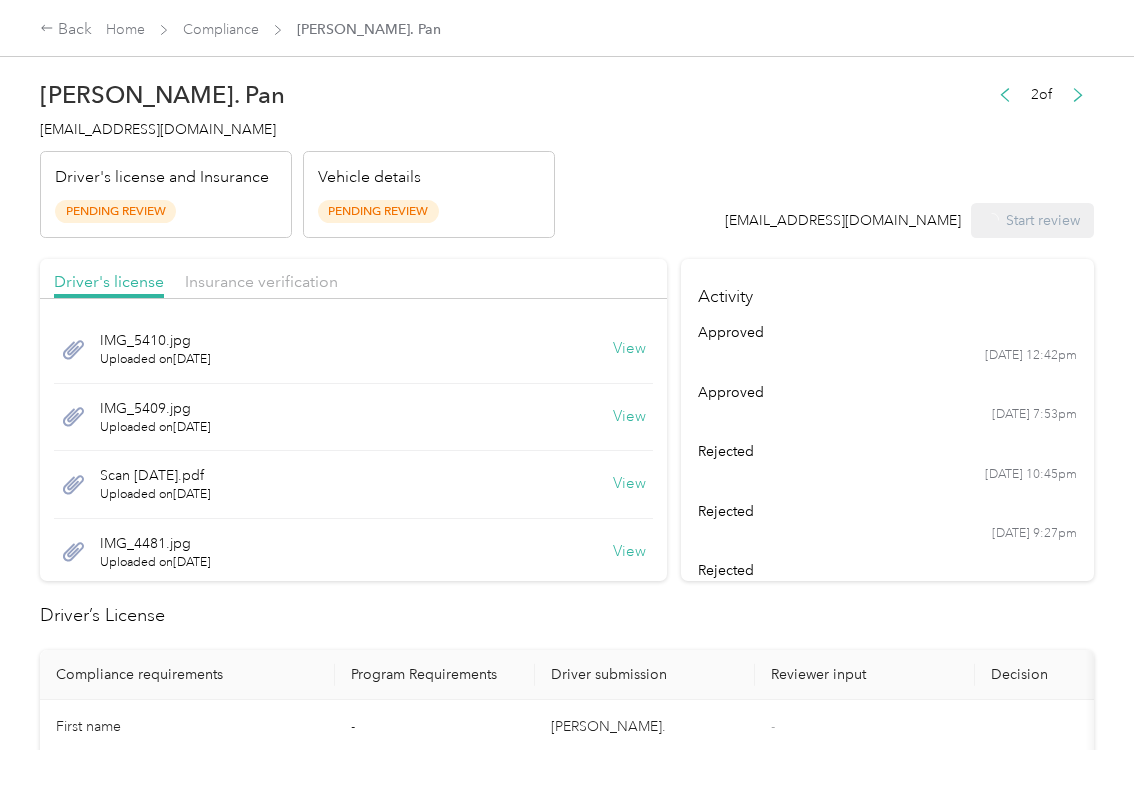 scroll, scrollTop: 72, scrollLeft: 0, axis: vertical 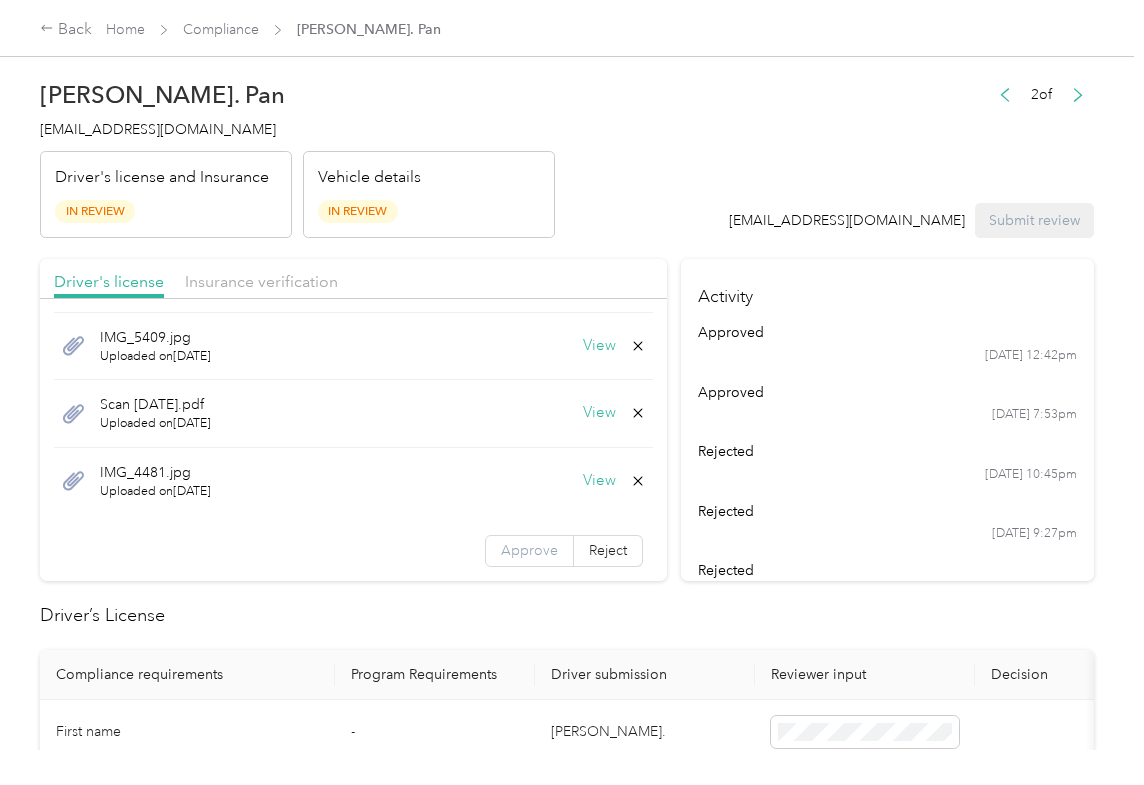 click on "Approve" at bounding box center [529, 550] 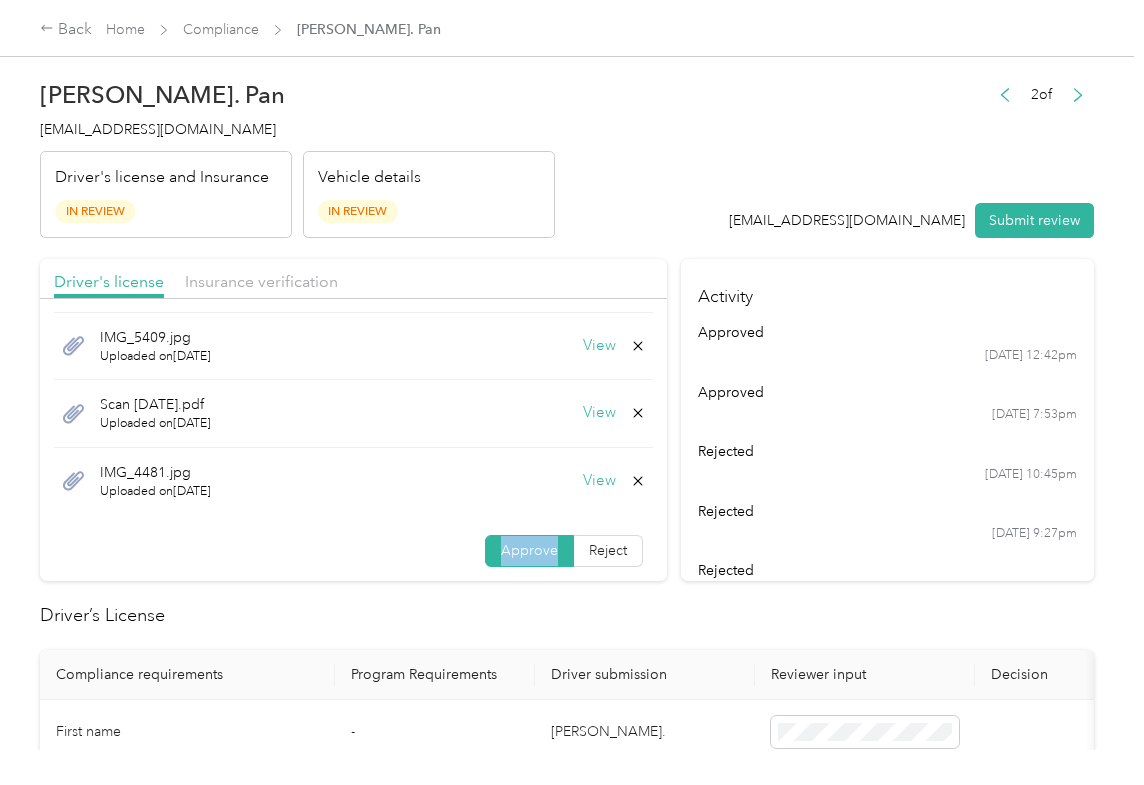 drag, startPoint x: 517, startPoint y: 560, endPoint x: 260, endPoint y: 364, distance: 323.21045 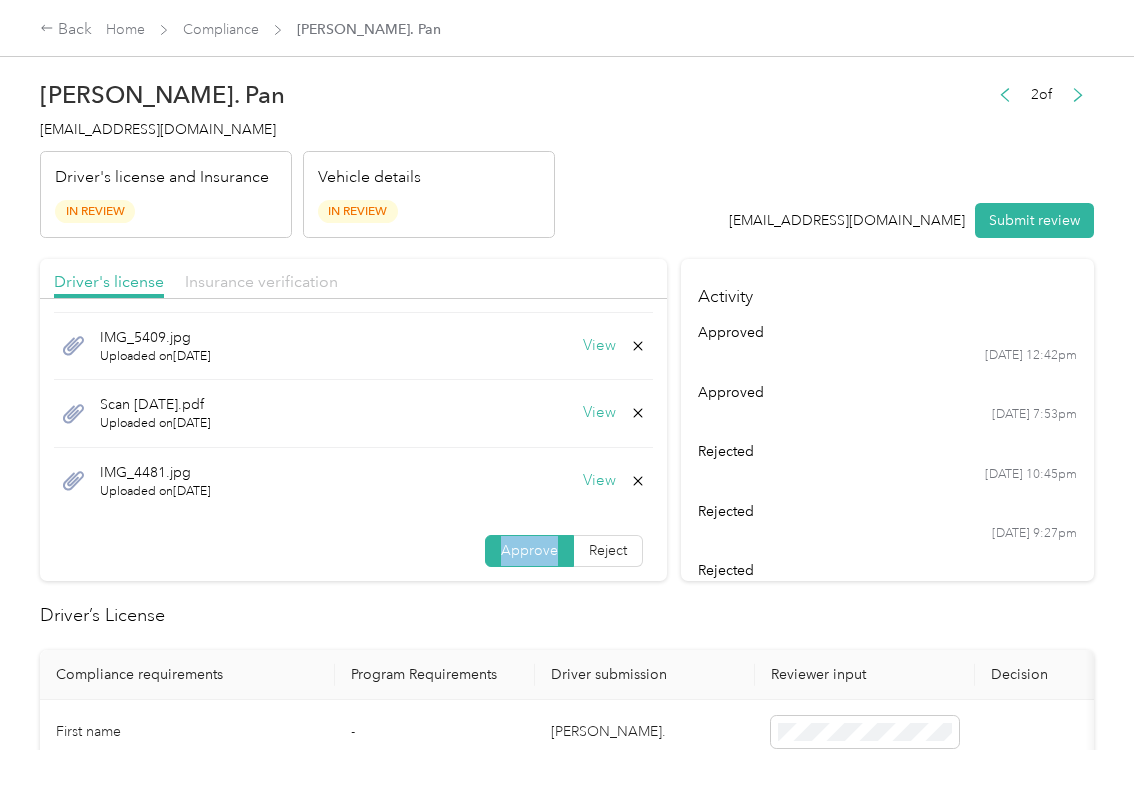 click on "Insurance verification" at bounding box center [261, 281] 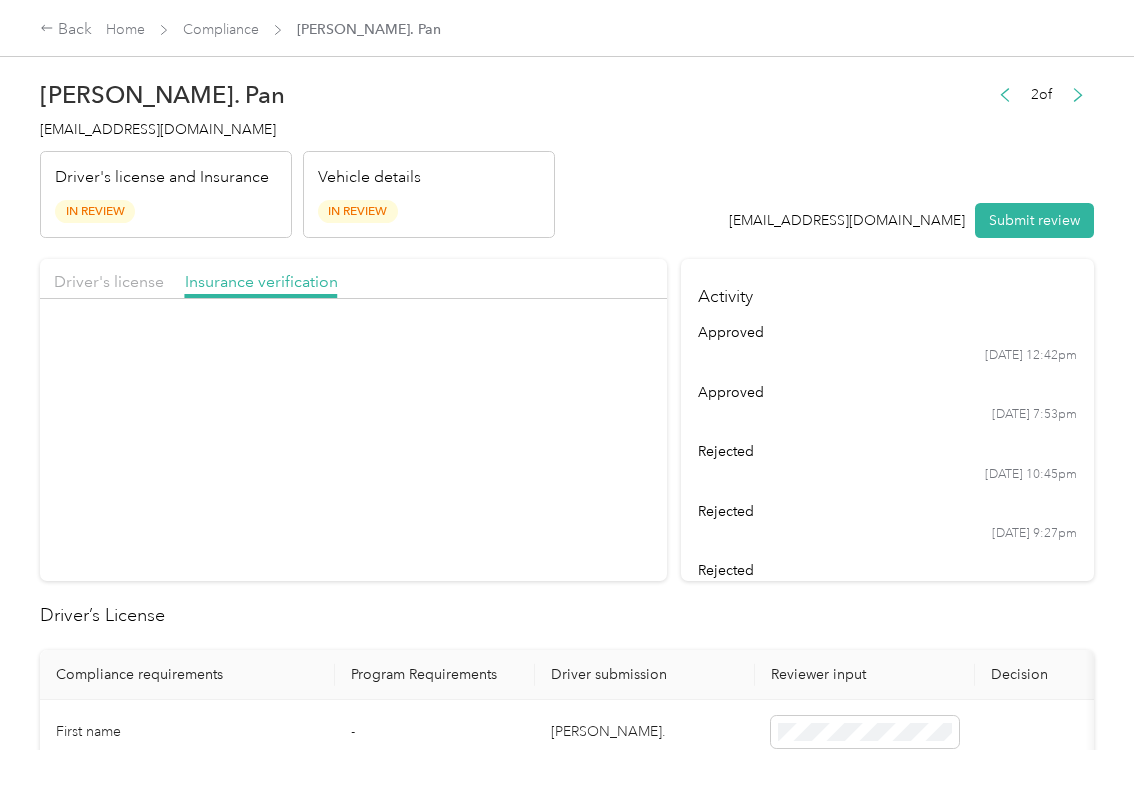 scroll, scrollTop: 0, scrollLeft: 0, axis: both 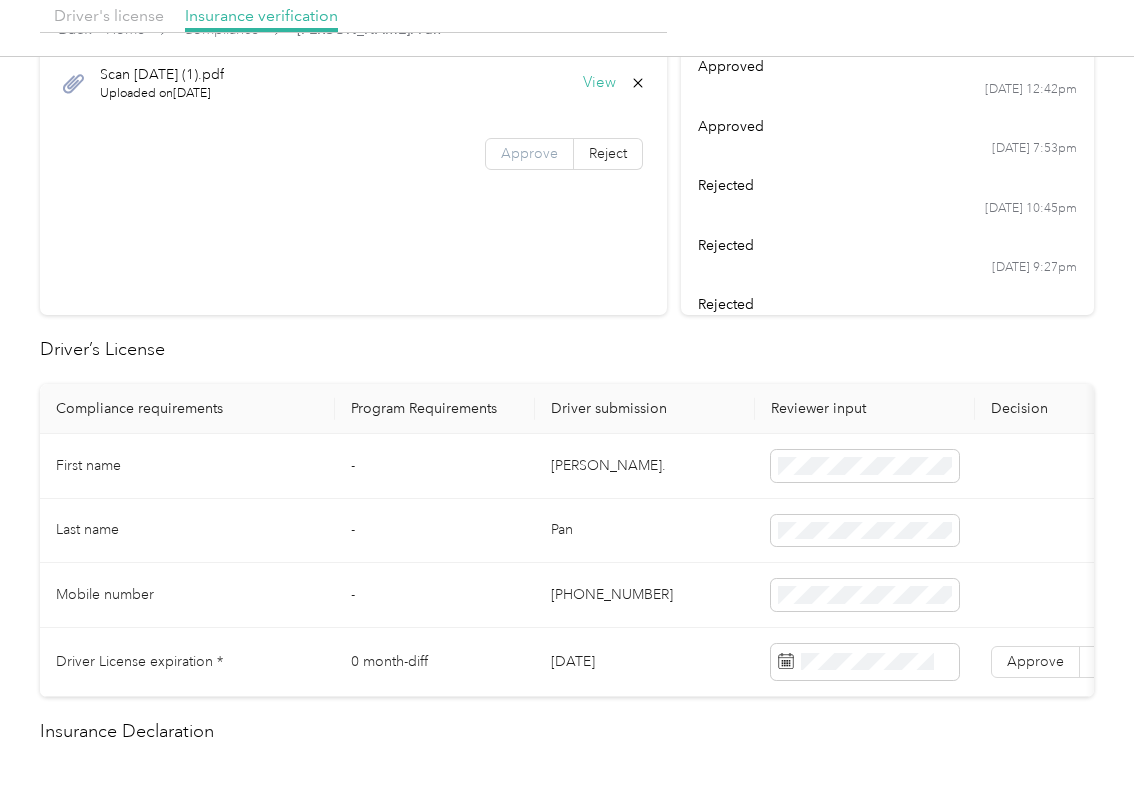 click on "Approve" at bounding box center (529, 153) 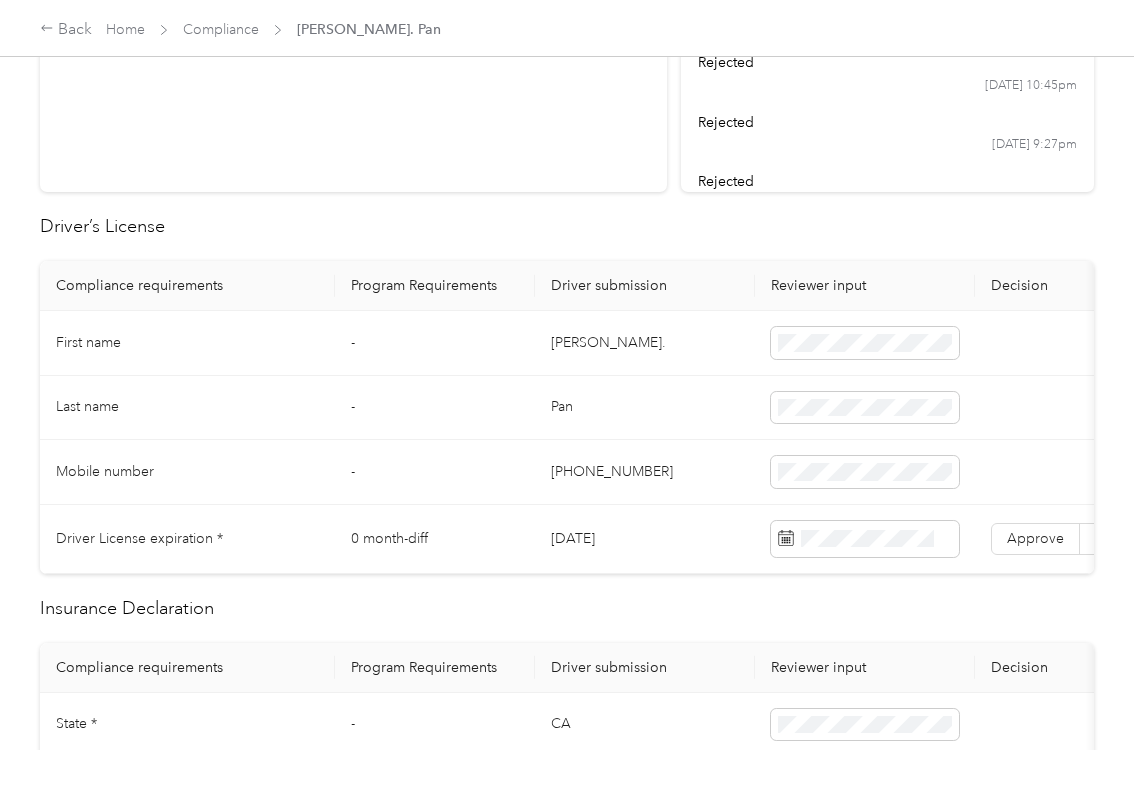 scroll, scrollTop: 400, scrollLeft: 0, axis: vertical 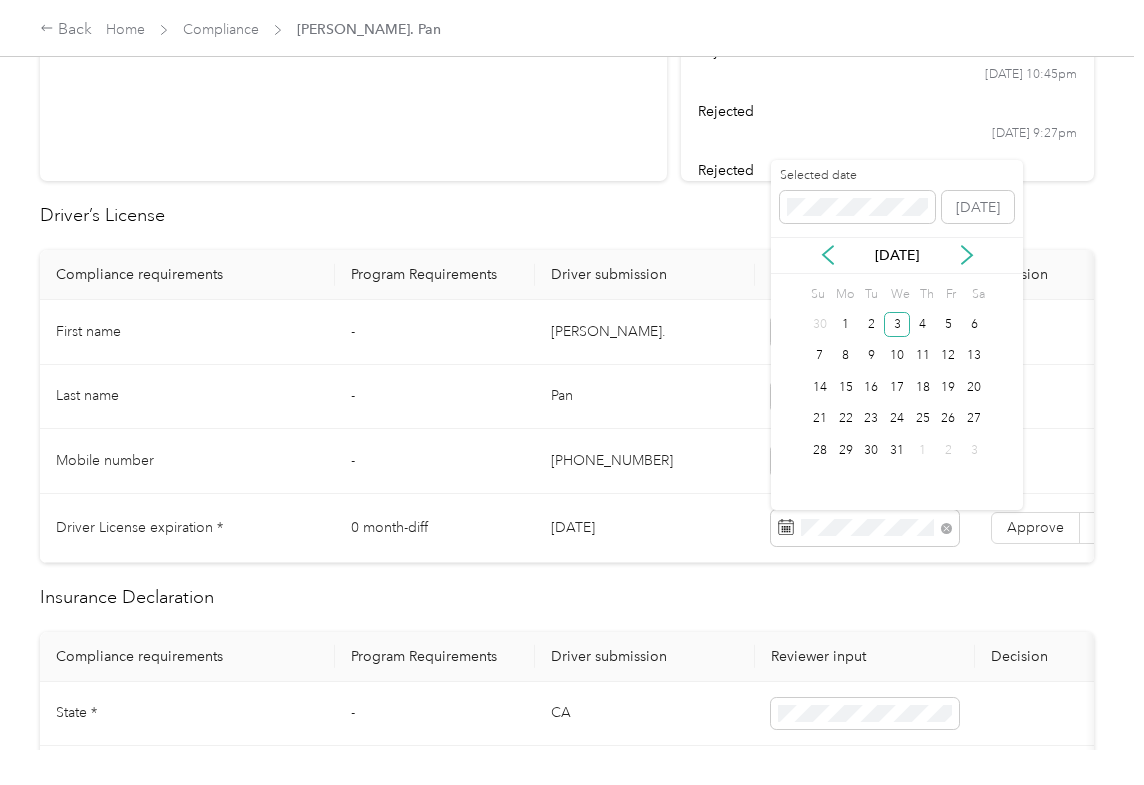 click on "-" at bounding box center [435, 397] 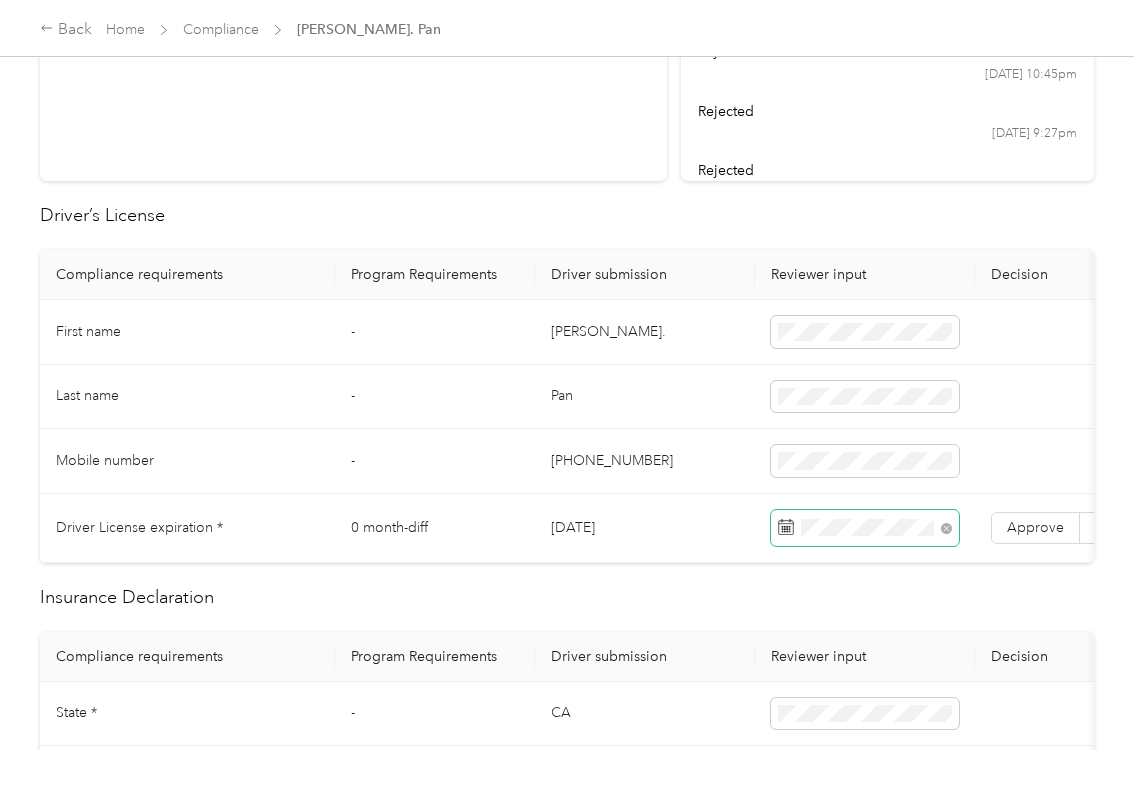 click on "Approve" at bounding box center (1035, 527) 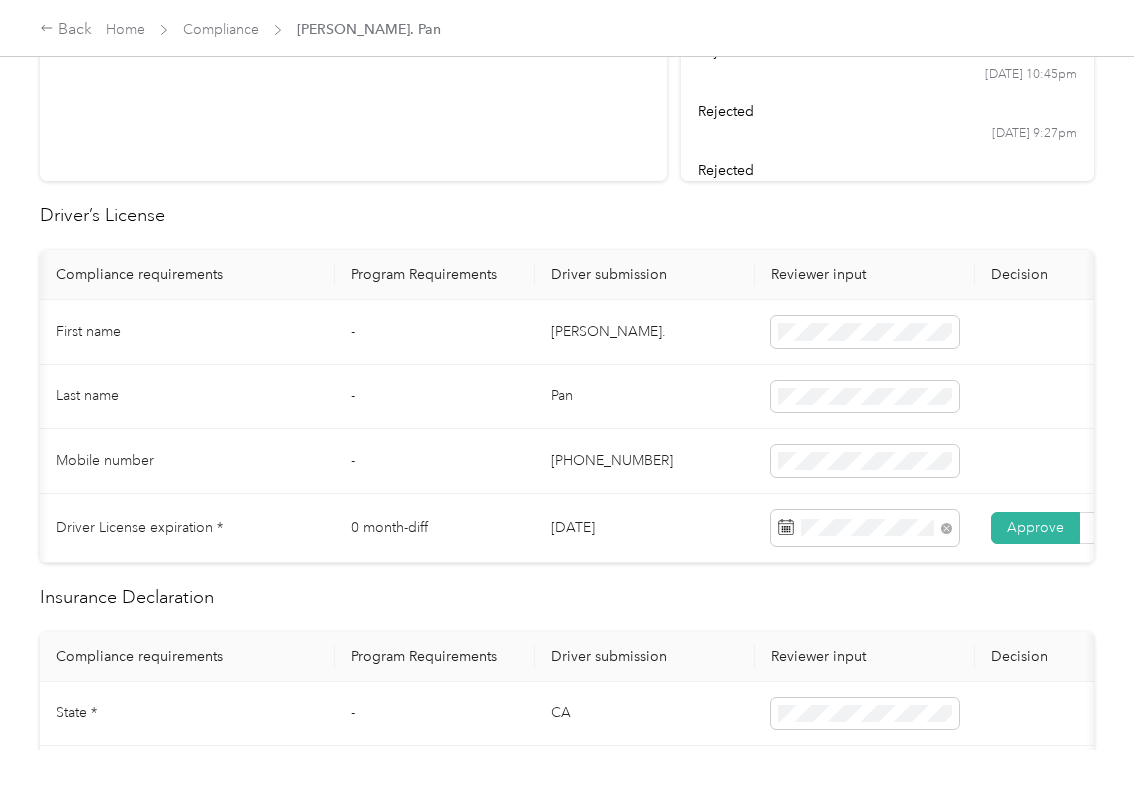 scroll, scrollTop: 0, scrollLeft: 117, axis: horizontal 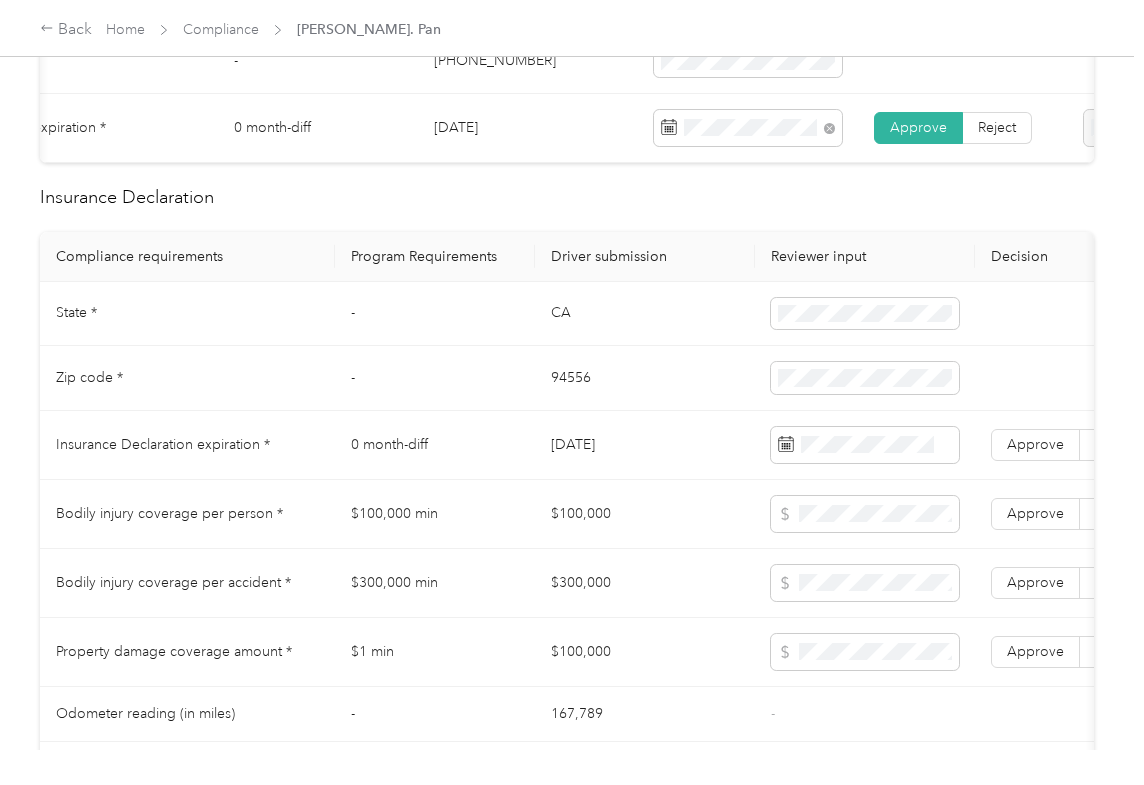 click on "CA" at bounding box center (645, 314) 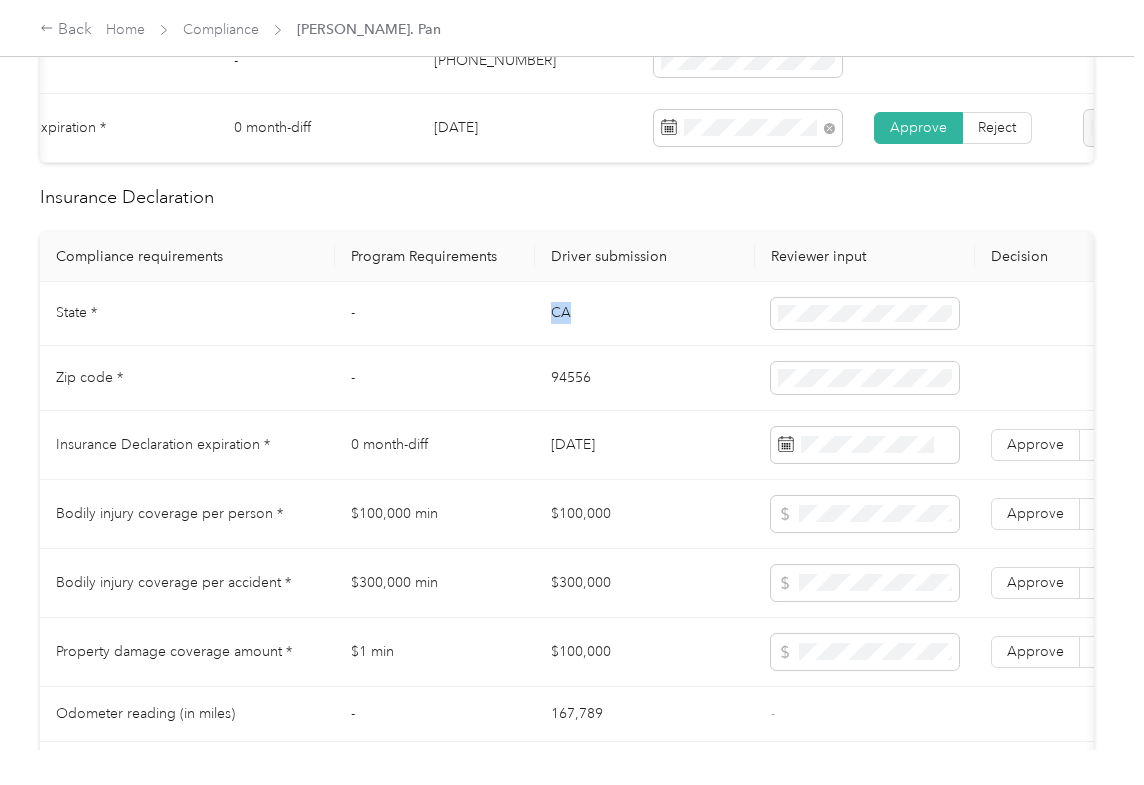 click on "CA" at bounding box center [645, 314] 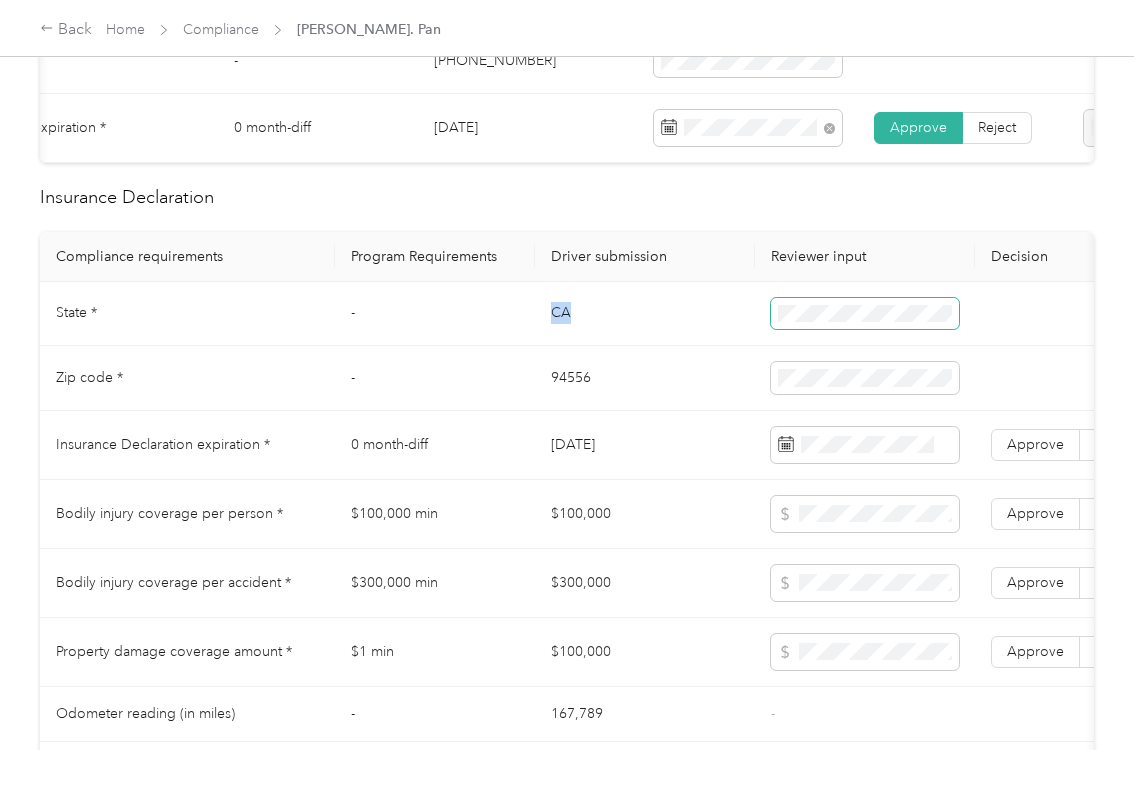 copy on "CA" 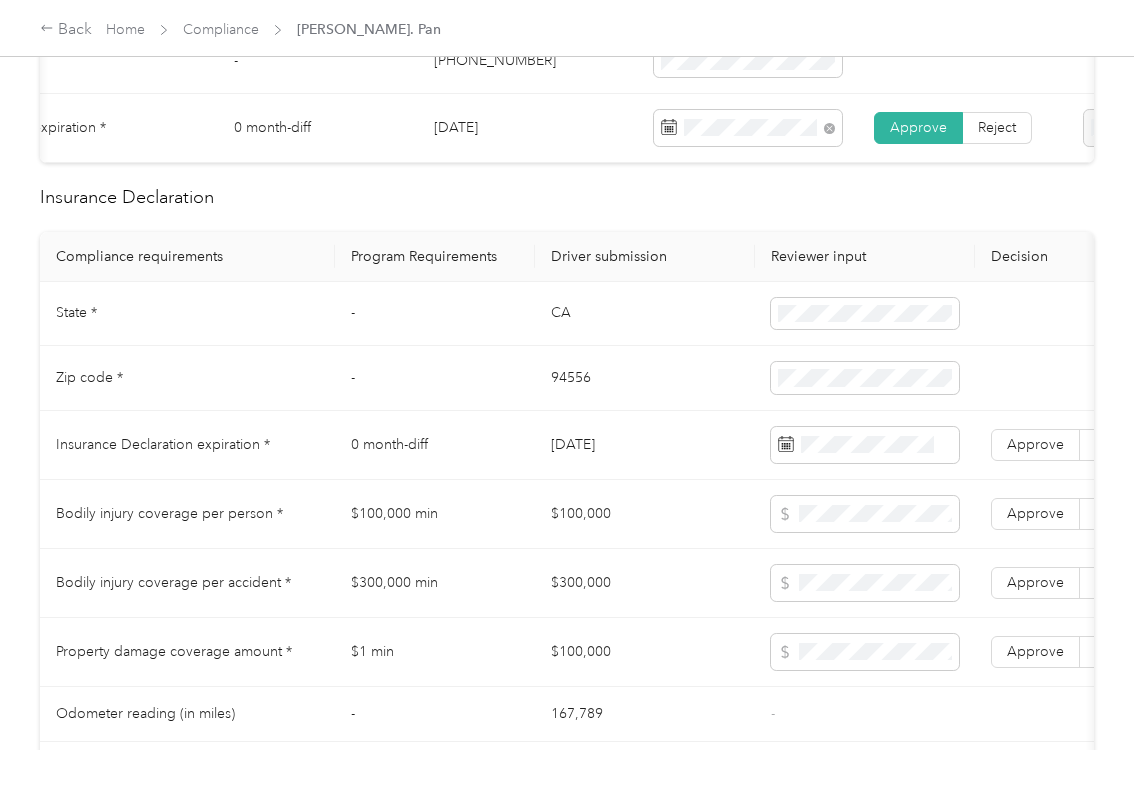 click on "94556" at bounding box center [645, 378] 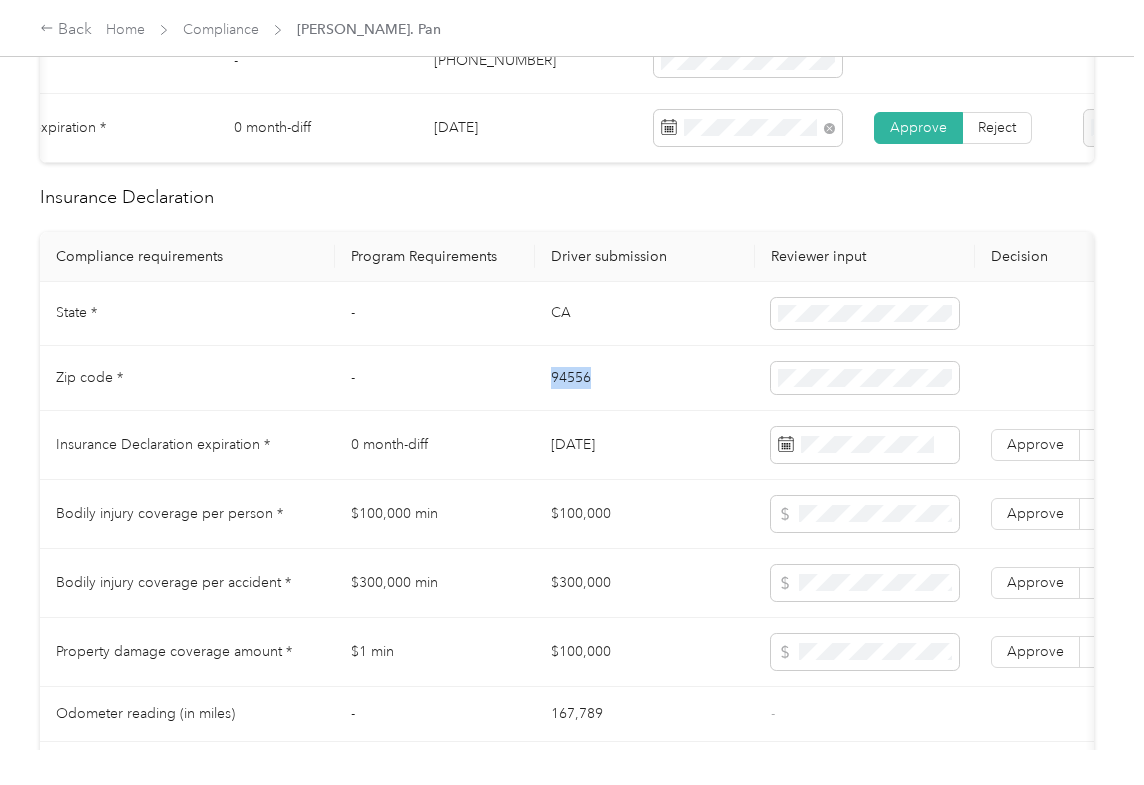 click on "94556" at bounding box center (645, 378) 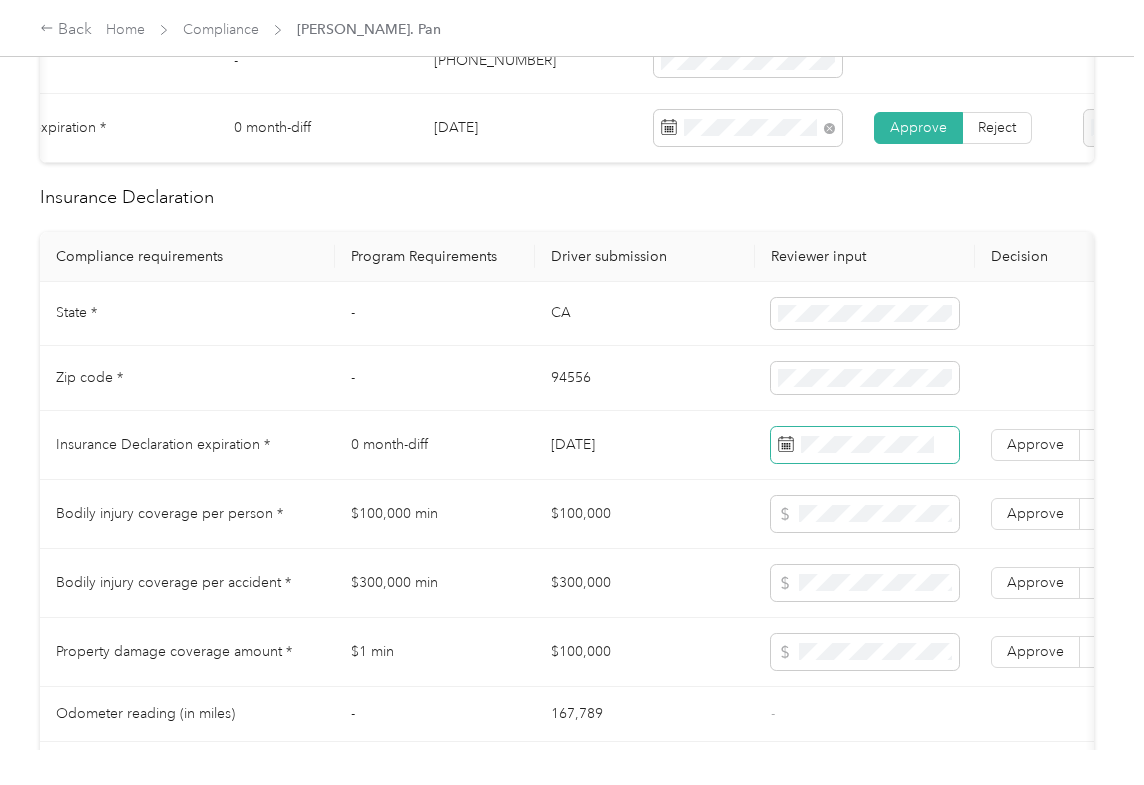 click at bounding box center (865, 445) 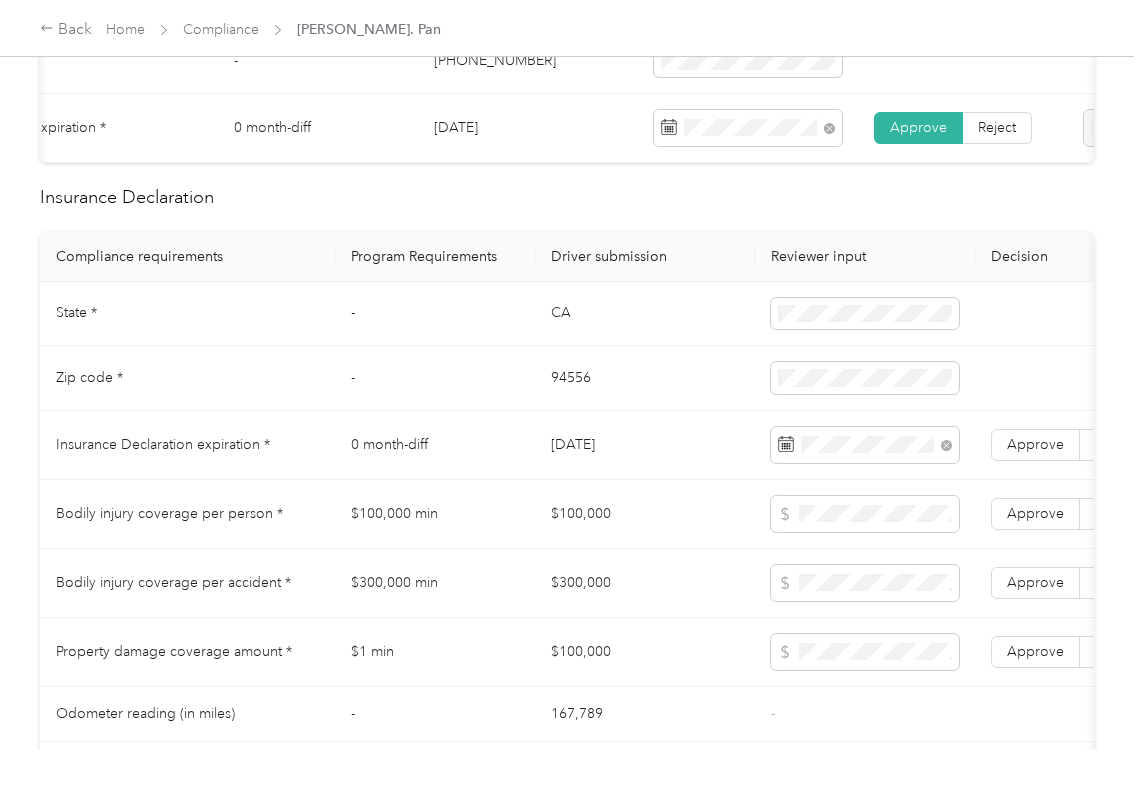 click on "Driver submission" at bounding box center [645, 257] 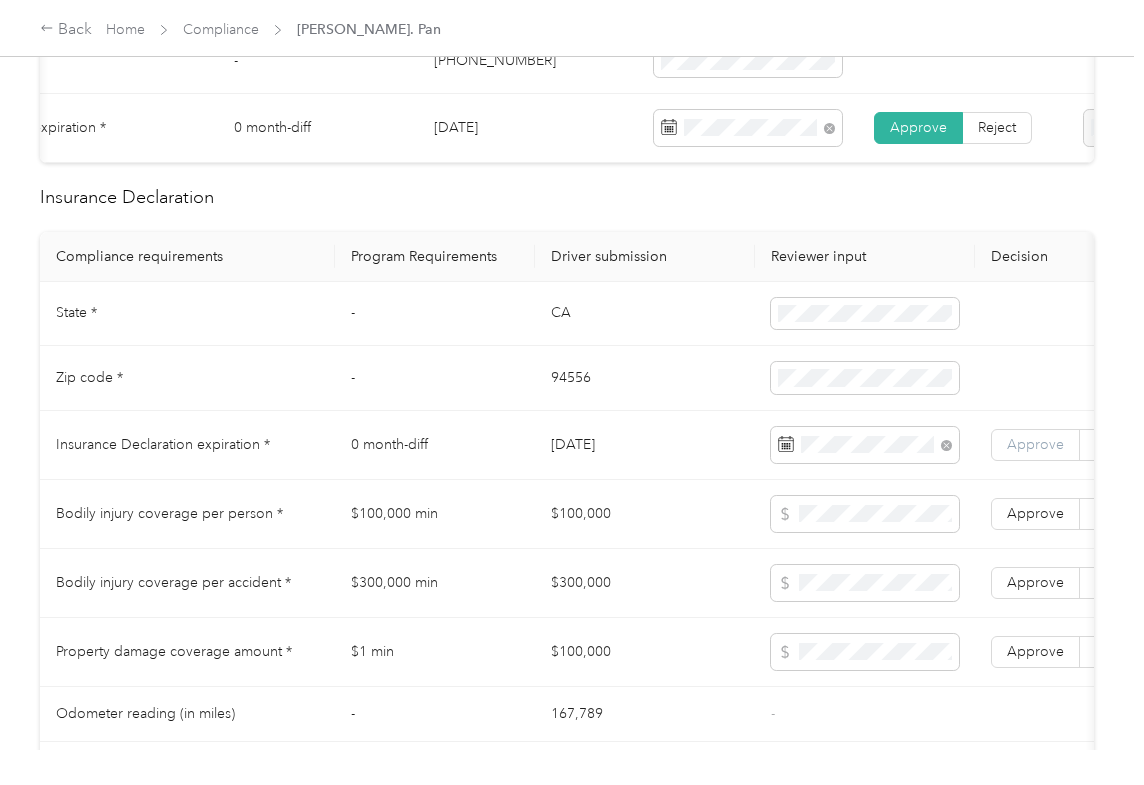click on "Approve" at bounding box center (1035, 445) 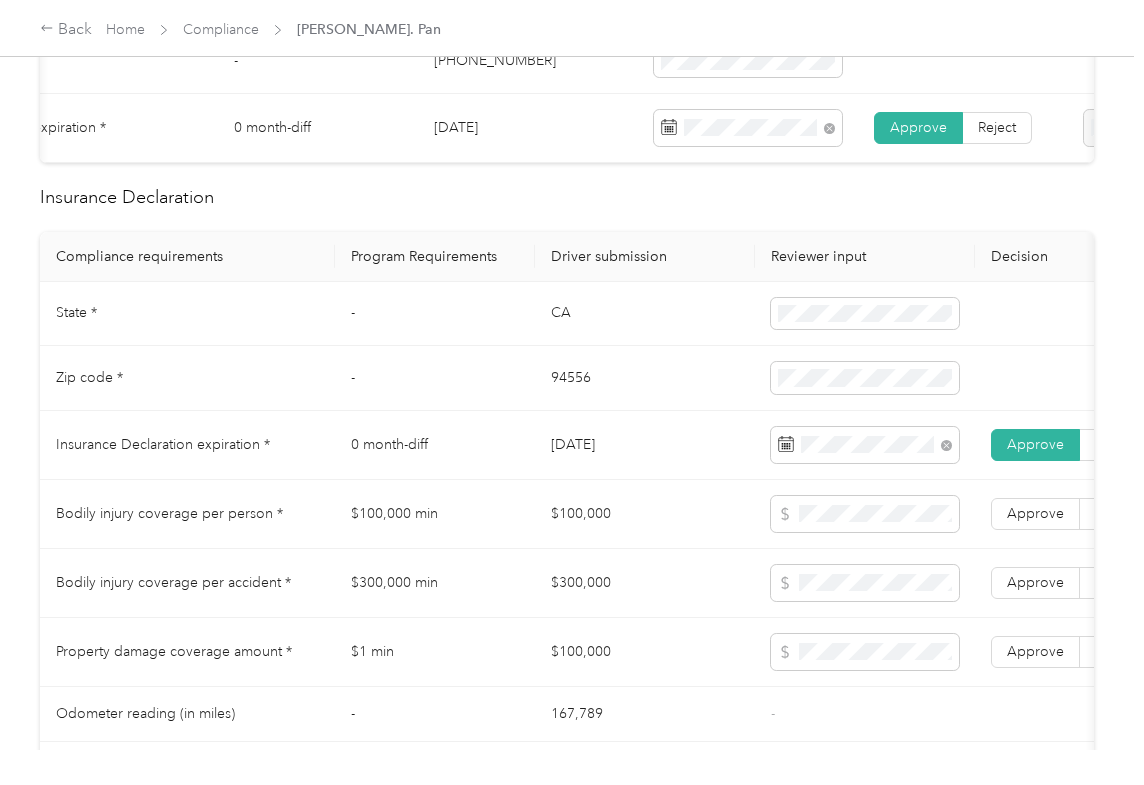 scroll, scrollTop: 1466, scrollLeft: 0, axis: vertical 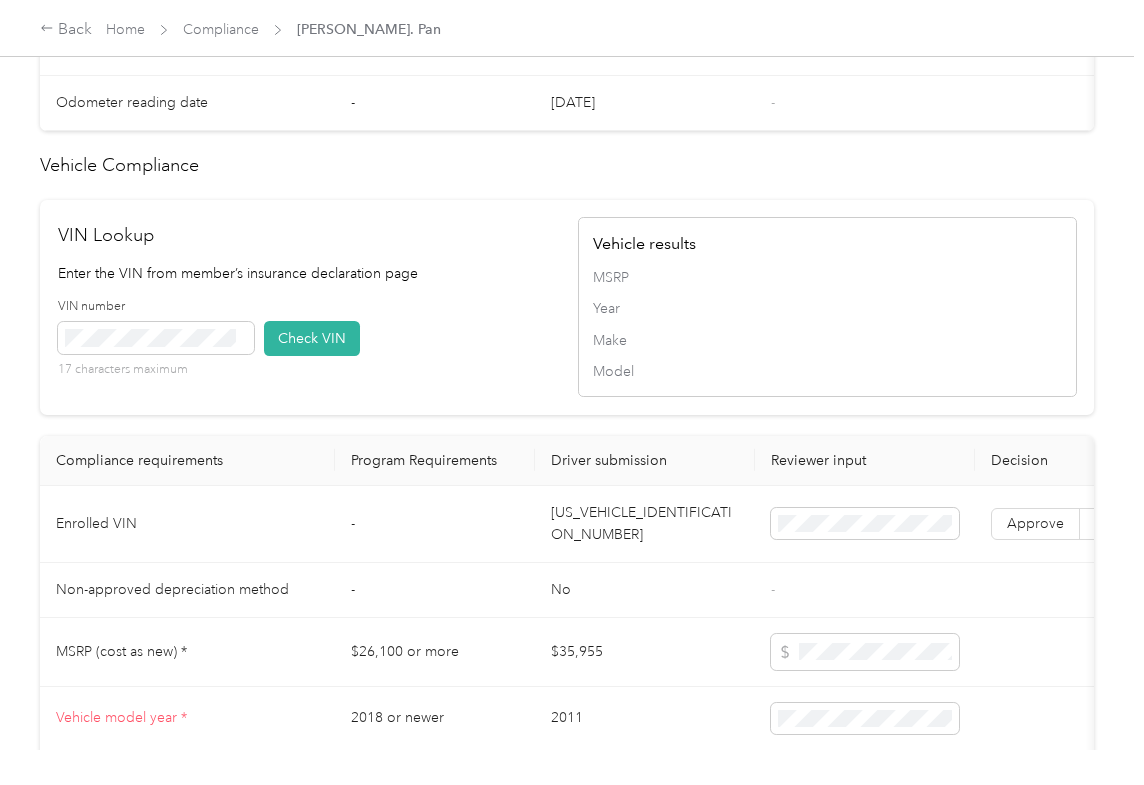 click on "[US_VEHICLE_IDENTIFICATION_NUMBER]" at bounding box center (645, 524) 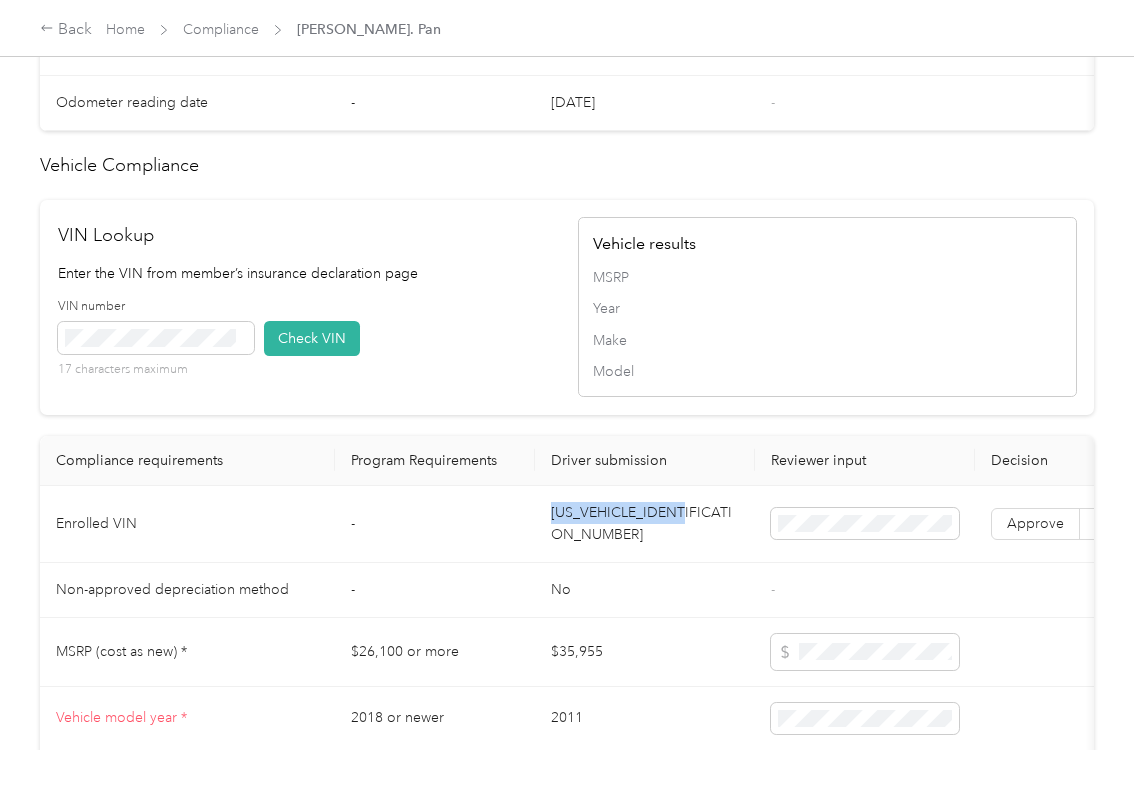click on "[US_VEHICLE_IDENTIFICATION_NUMBER]" at bounding box center [645, 524] 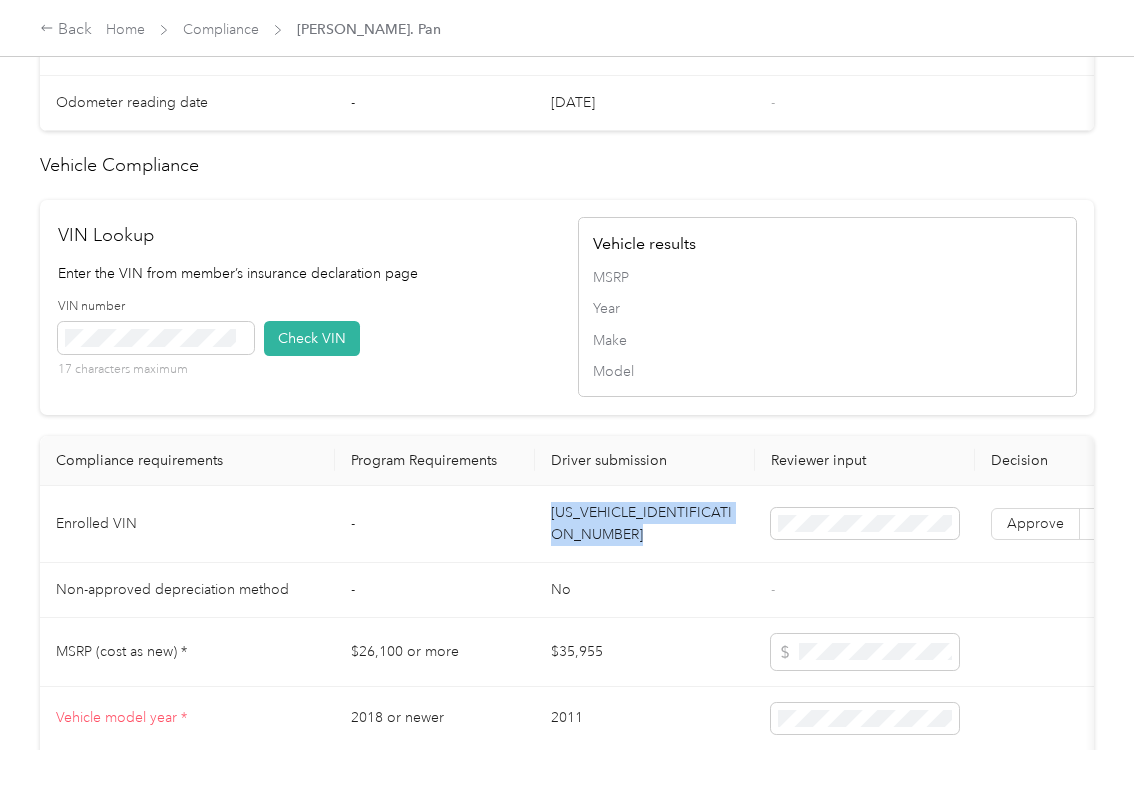 drag, startPoint x: 616, startPoint y: 564, endPoint x: 21, endPoint y: 314, distance: 645.38745 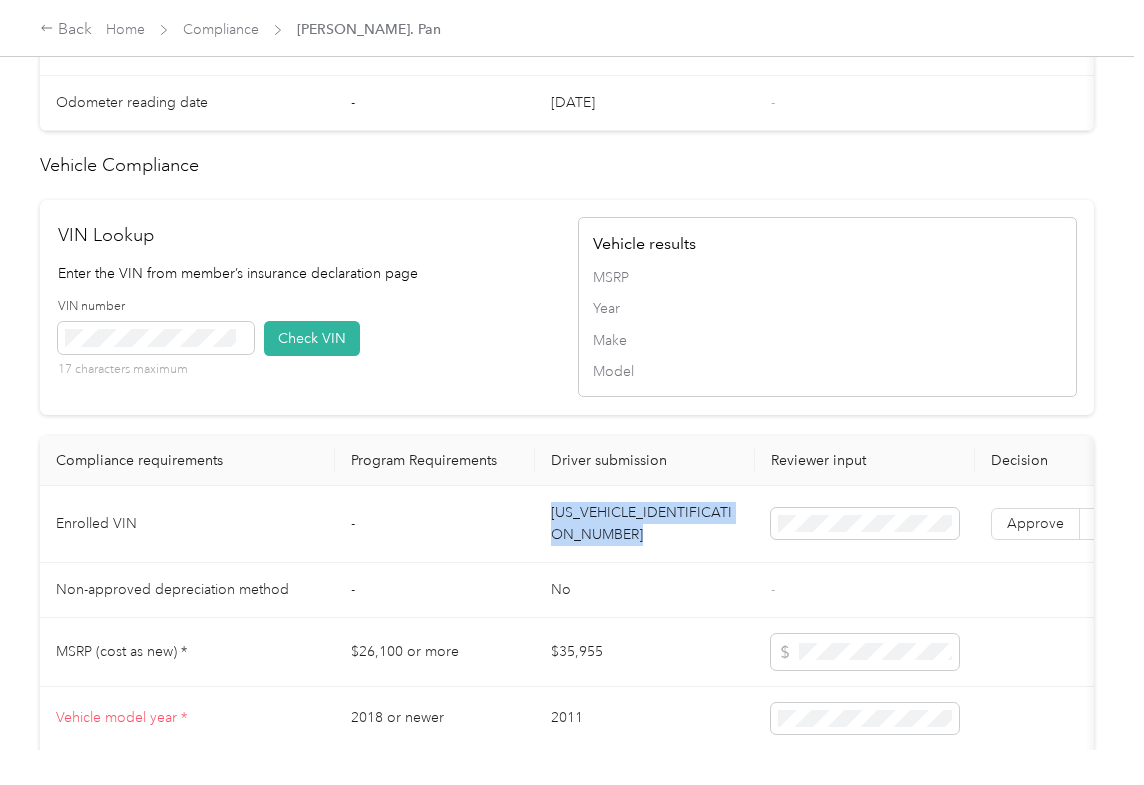 click on "VIN Lookup Enter the VIN from member’s insurance declaration page VIN number   17 characters maximum Check VIN" at bounding box center [307, 307] 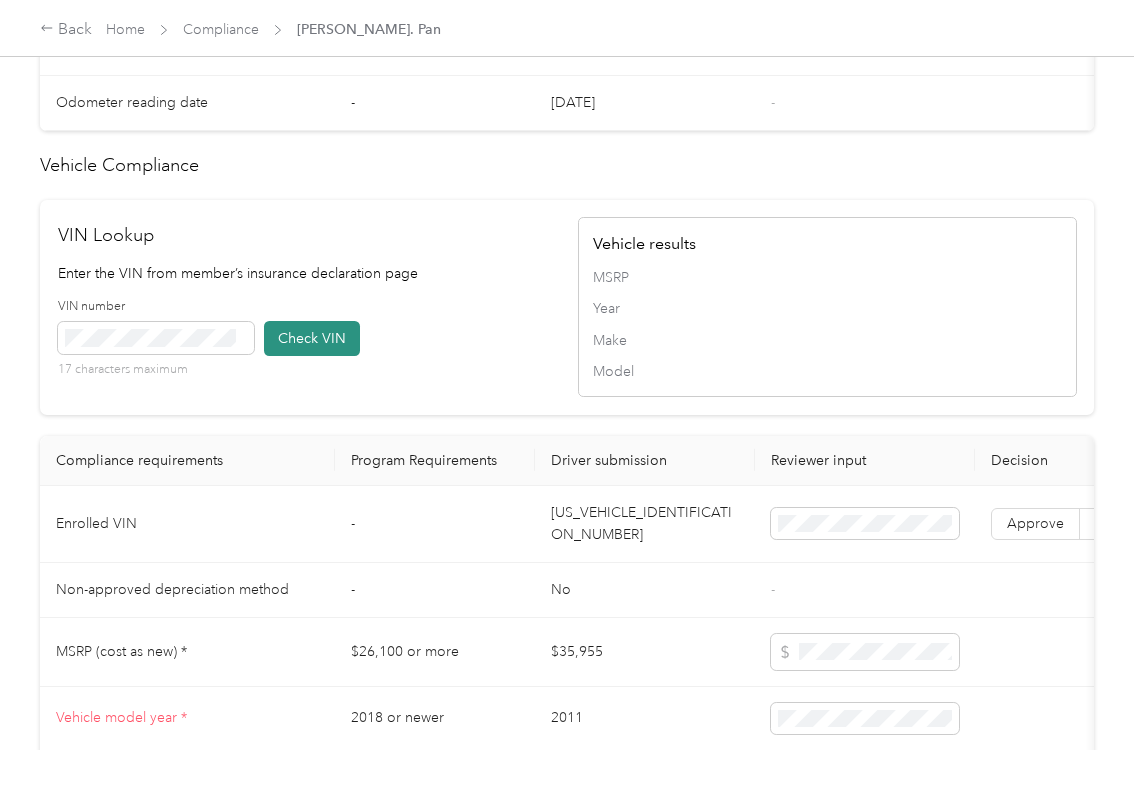 click on "Check VIN" at bounding box center [312, 338] 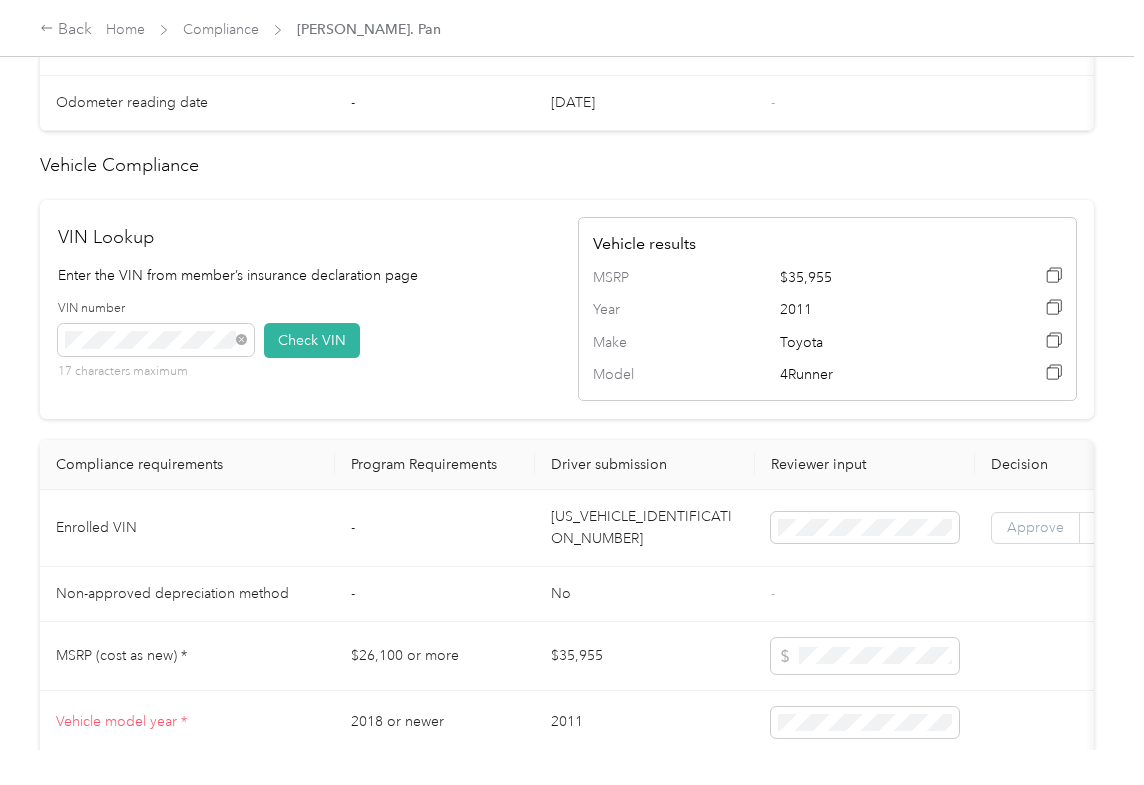 click on "Approve" at bounding box center (1035, 528) 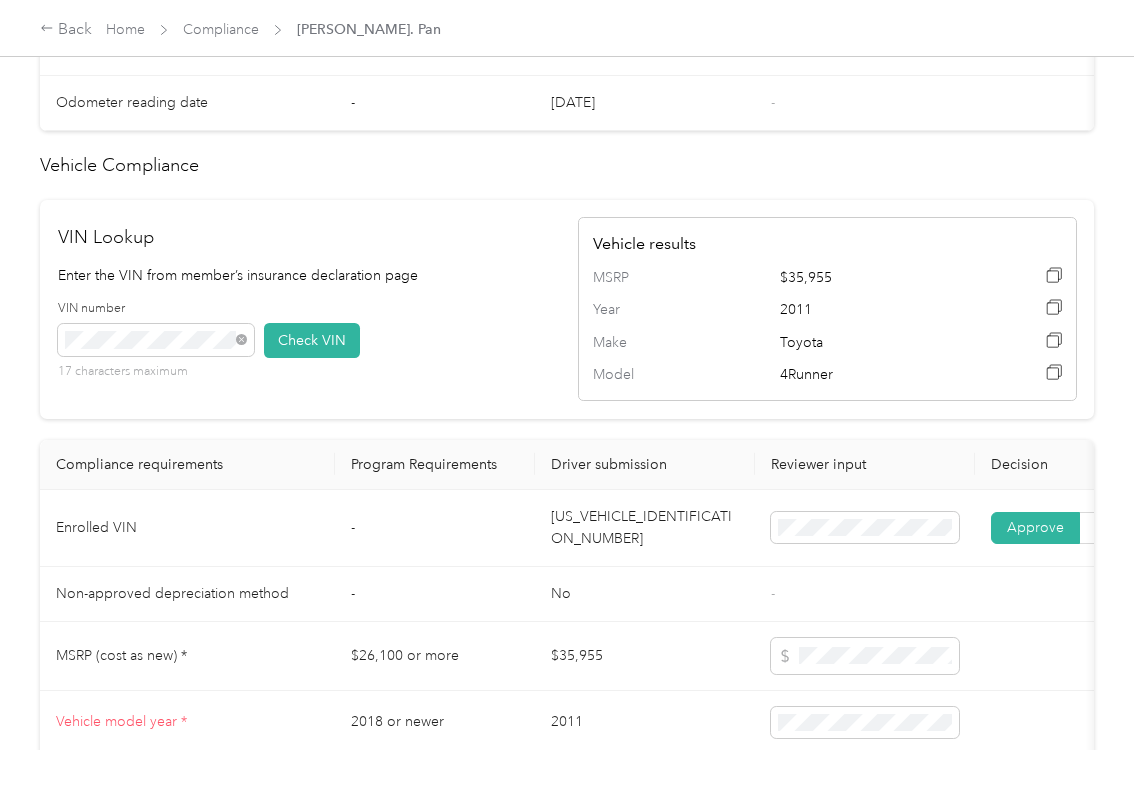 click on "Approve" at bounding box center (1035, 527) 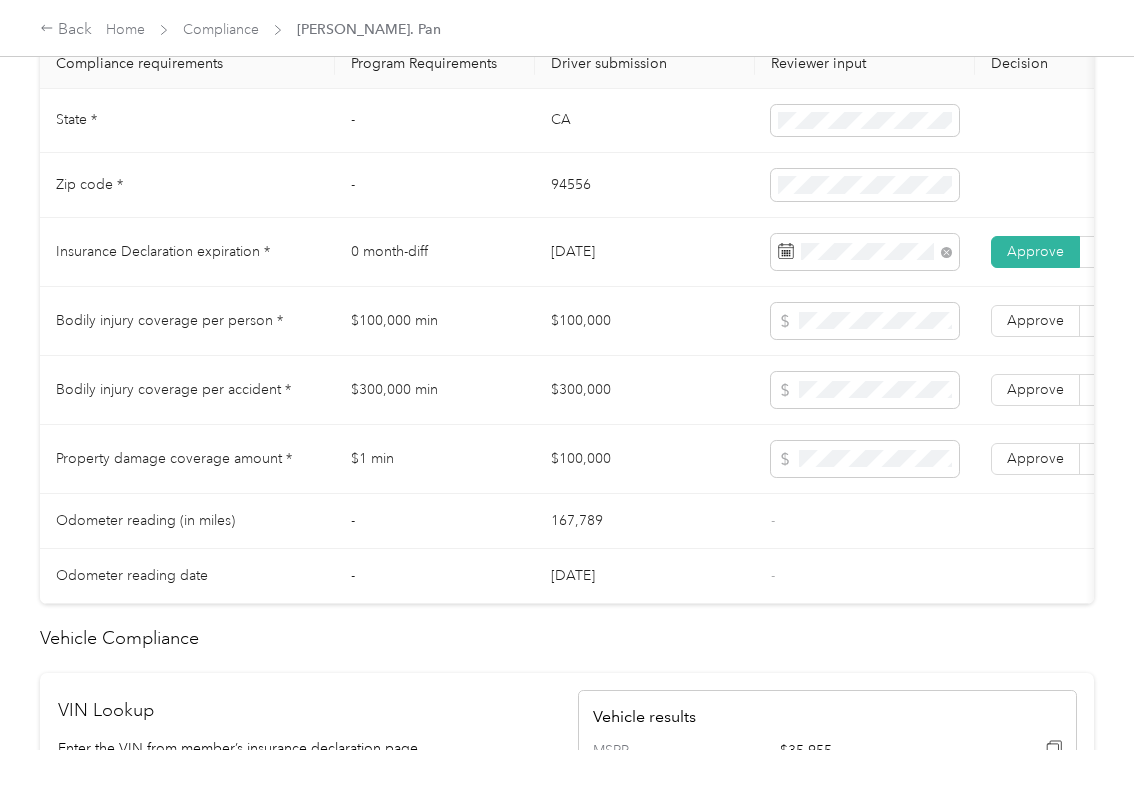 scroll, scrollTop: 933, scrollLeft: 0, axis: vertical 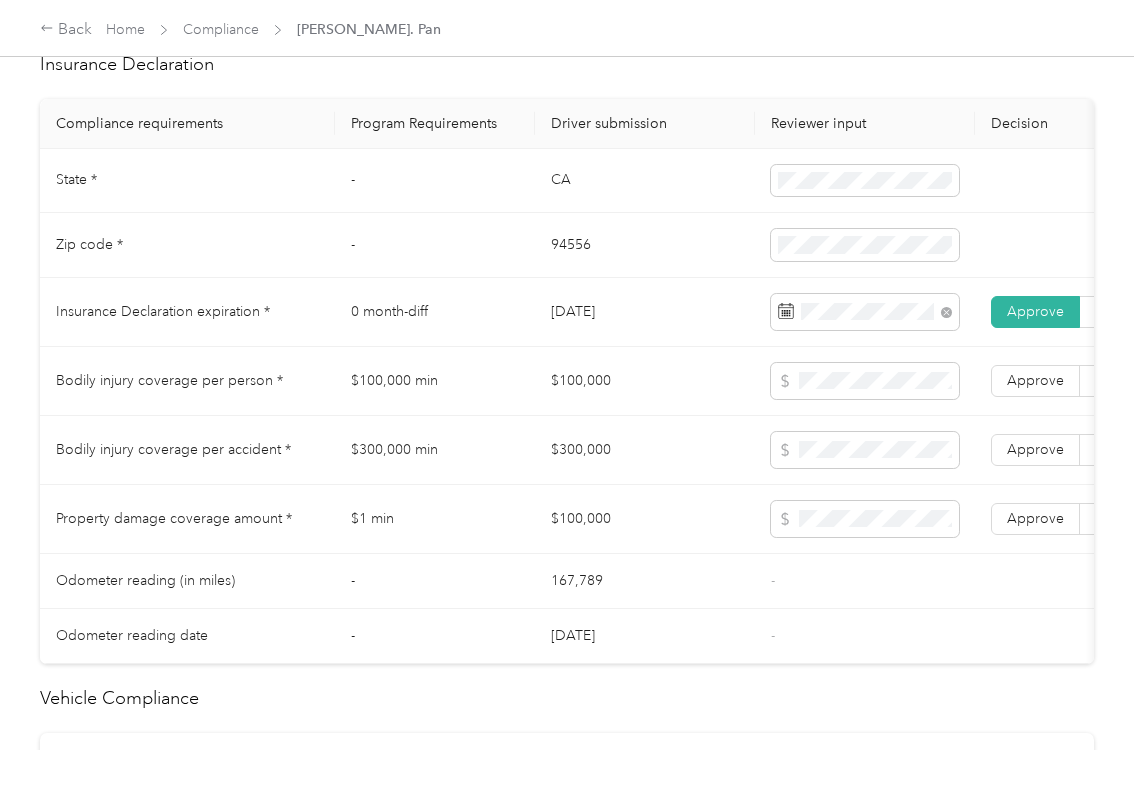click on "$100,000" at bounding box center [645, 381] 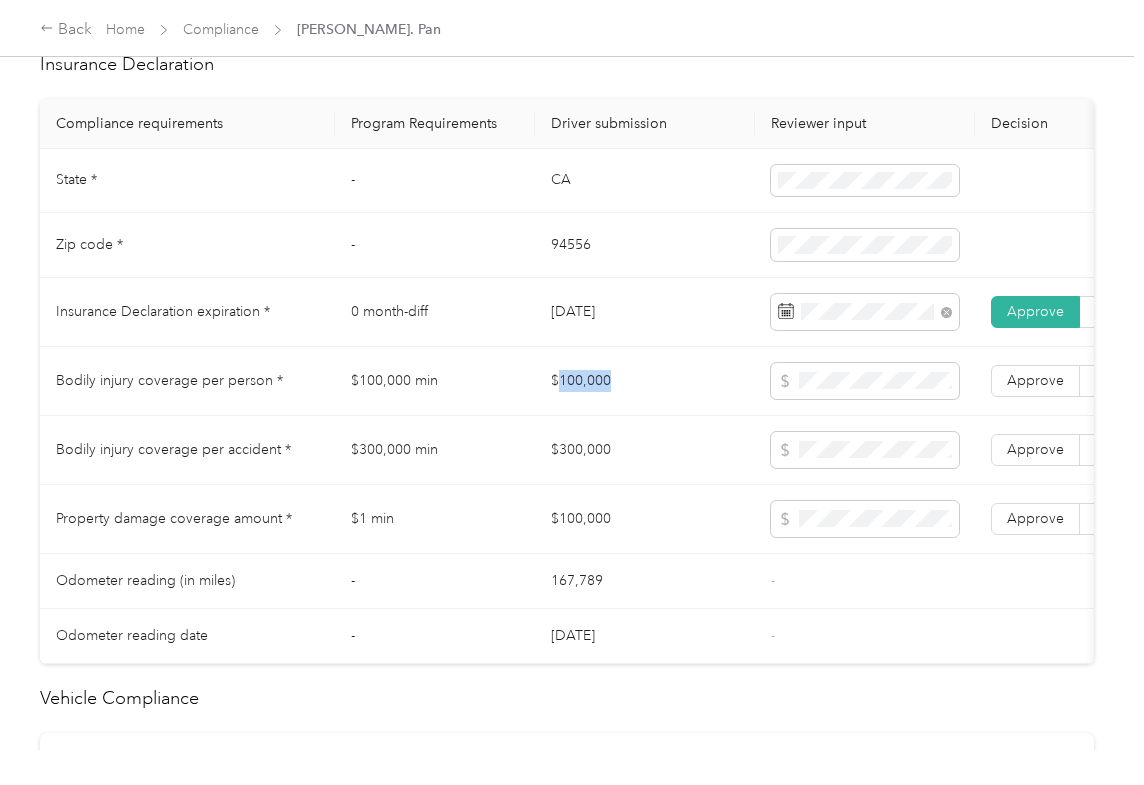 click on "$100,000" at bounding box center (645, 381) 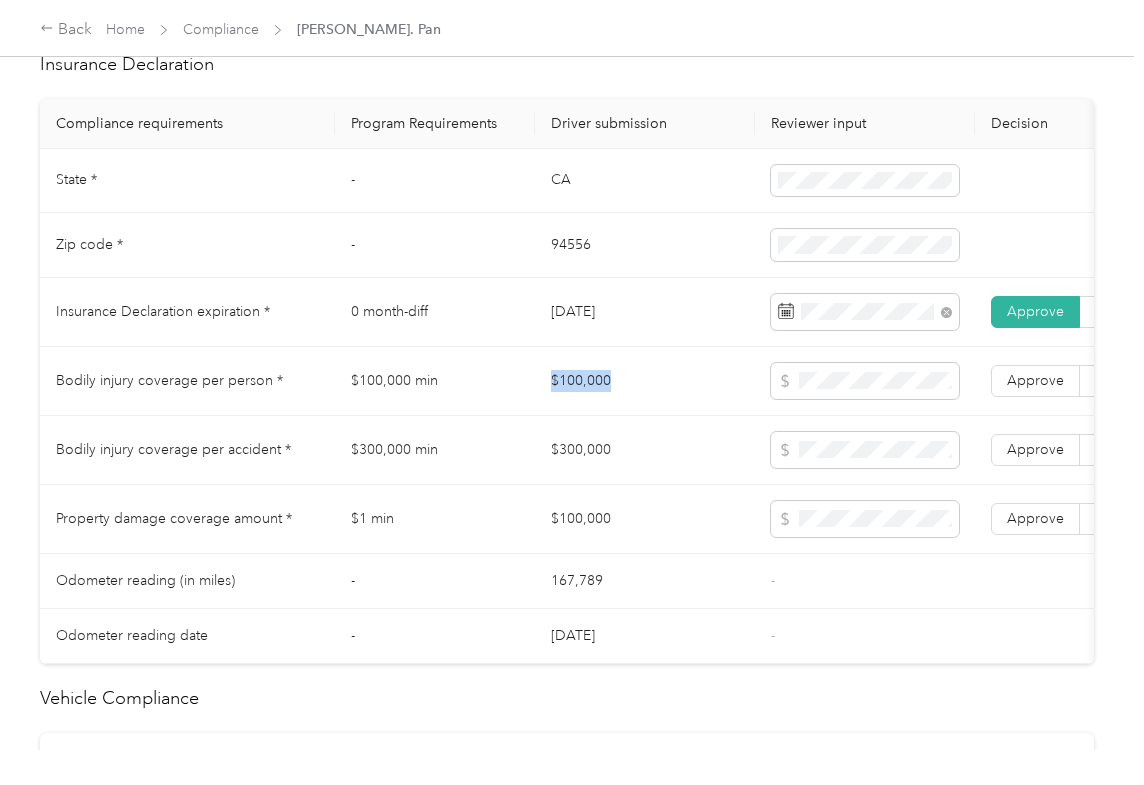 click on "$100,000" at bounding box center [645, 381] 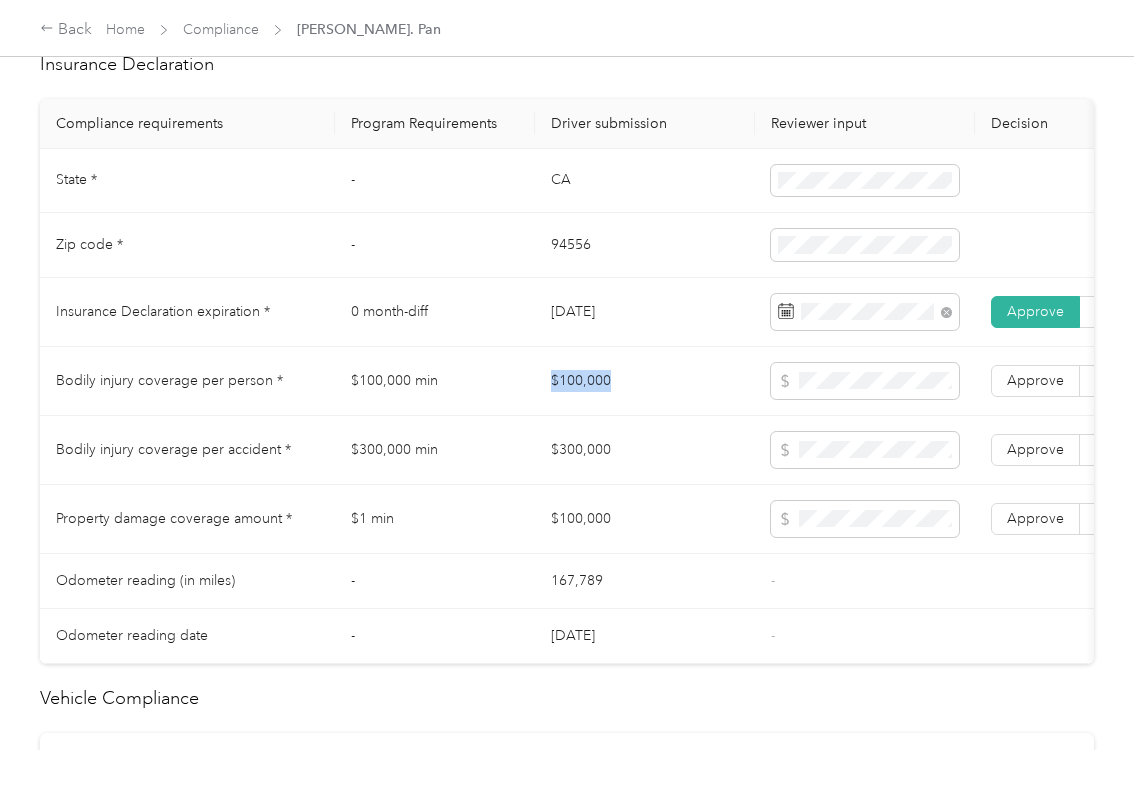 copy on "$100,000" 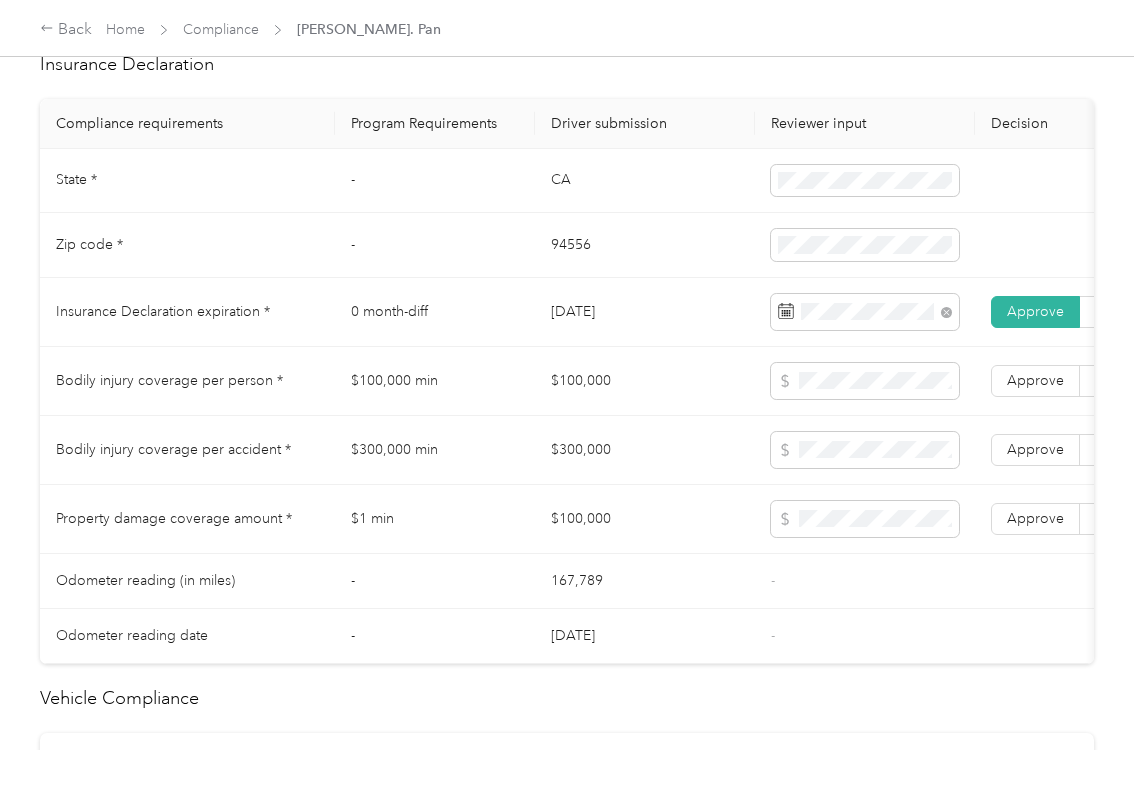 click on "$300,000" at bounding box center (645, 450) 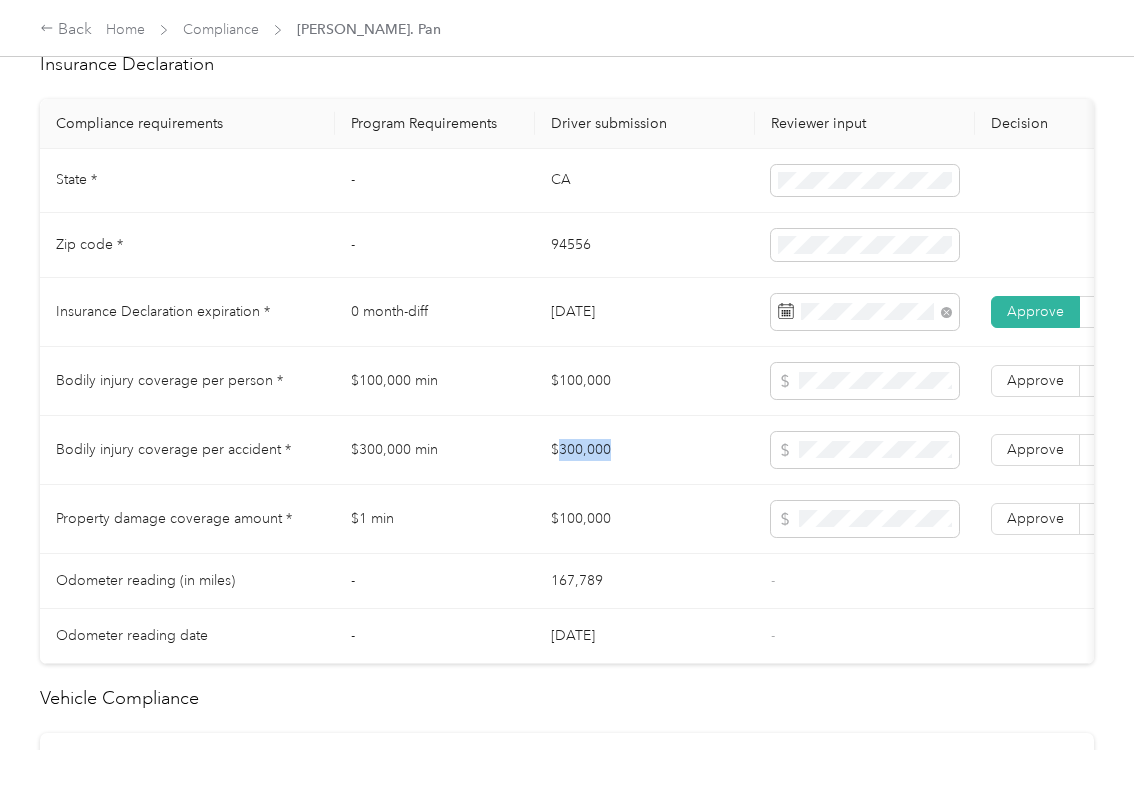 click on "$300,000" at bounding box center [645, 450] 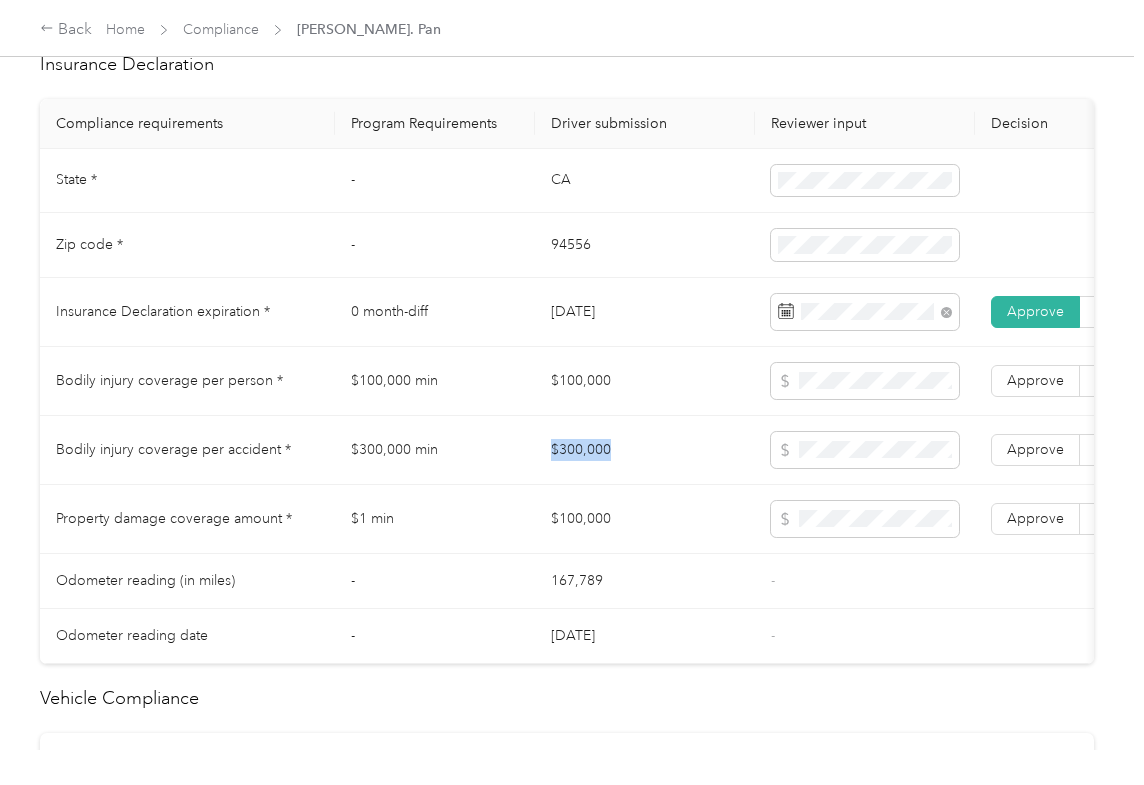 click on "$300,000" at bounding box center (645, 450) 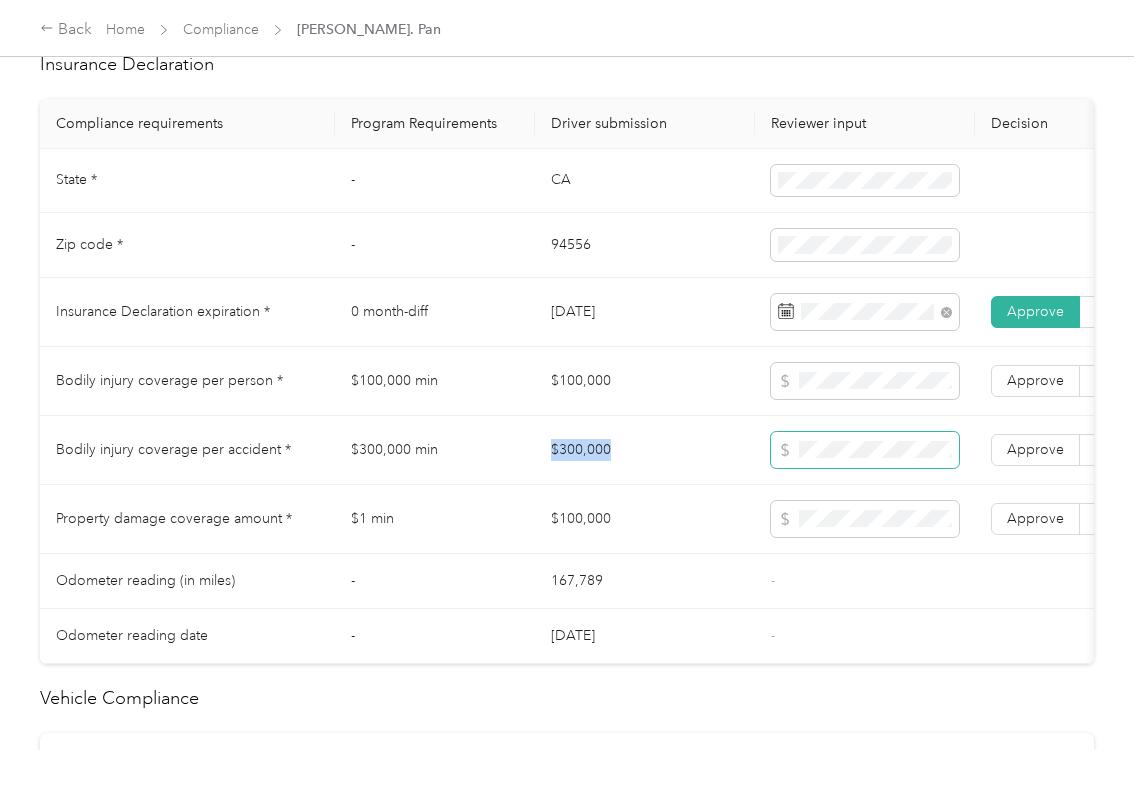 copy on "$300,000" 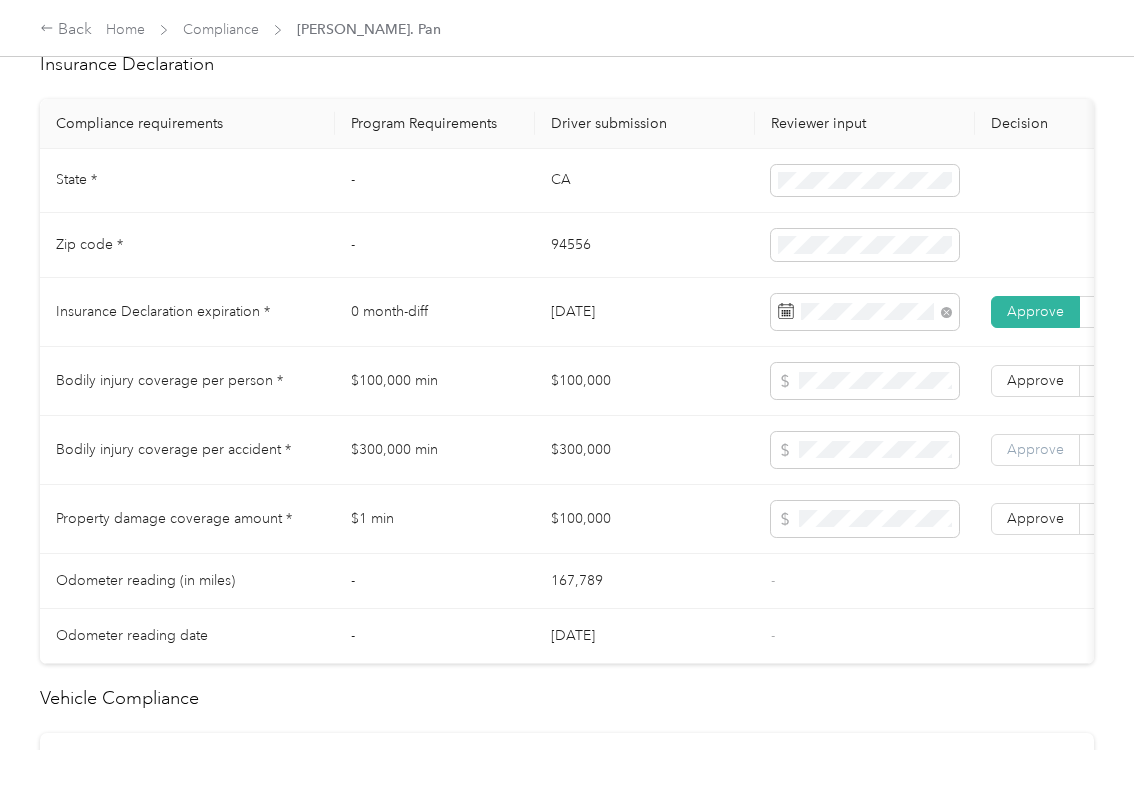drag, startPoint x: 1037, startPoint y: 477, endPoint x: 1041, endPoint y: 416, distance: 61.13101 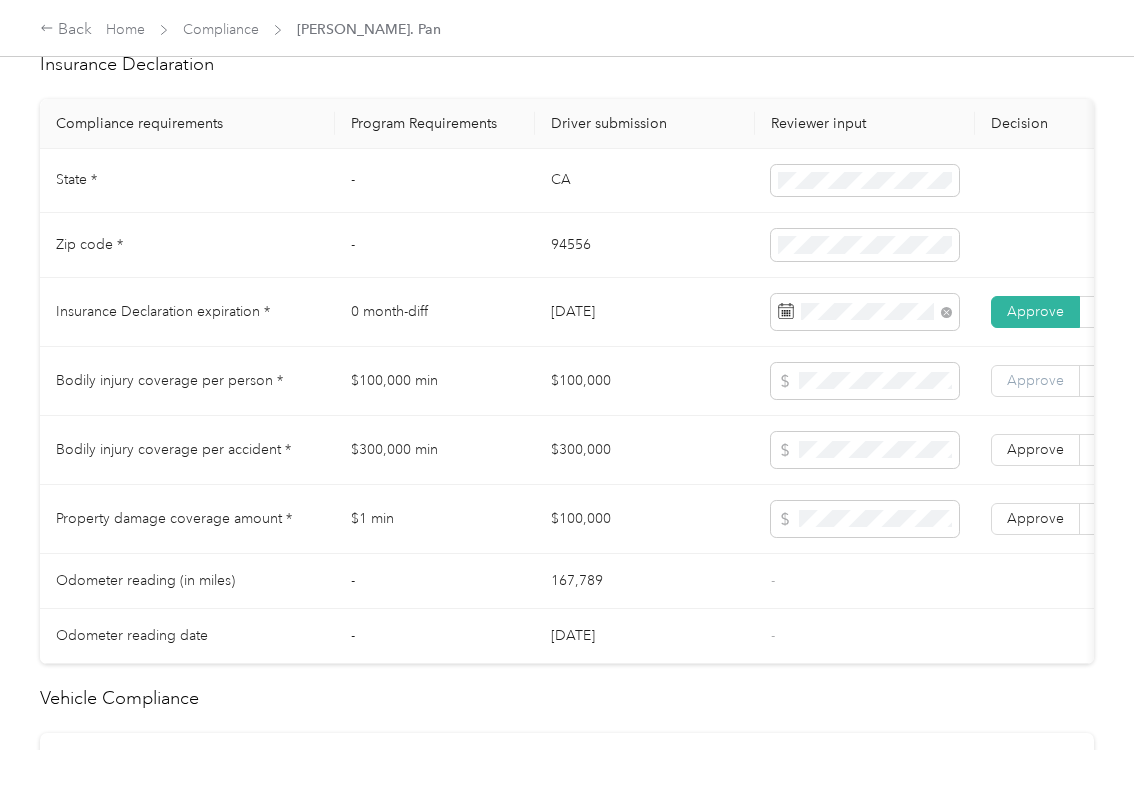 click on "Approve" at bounding box center (1035, 449) 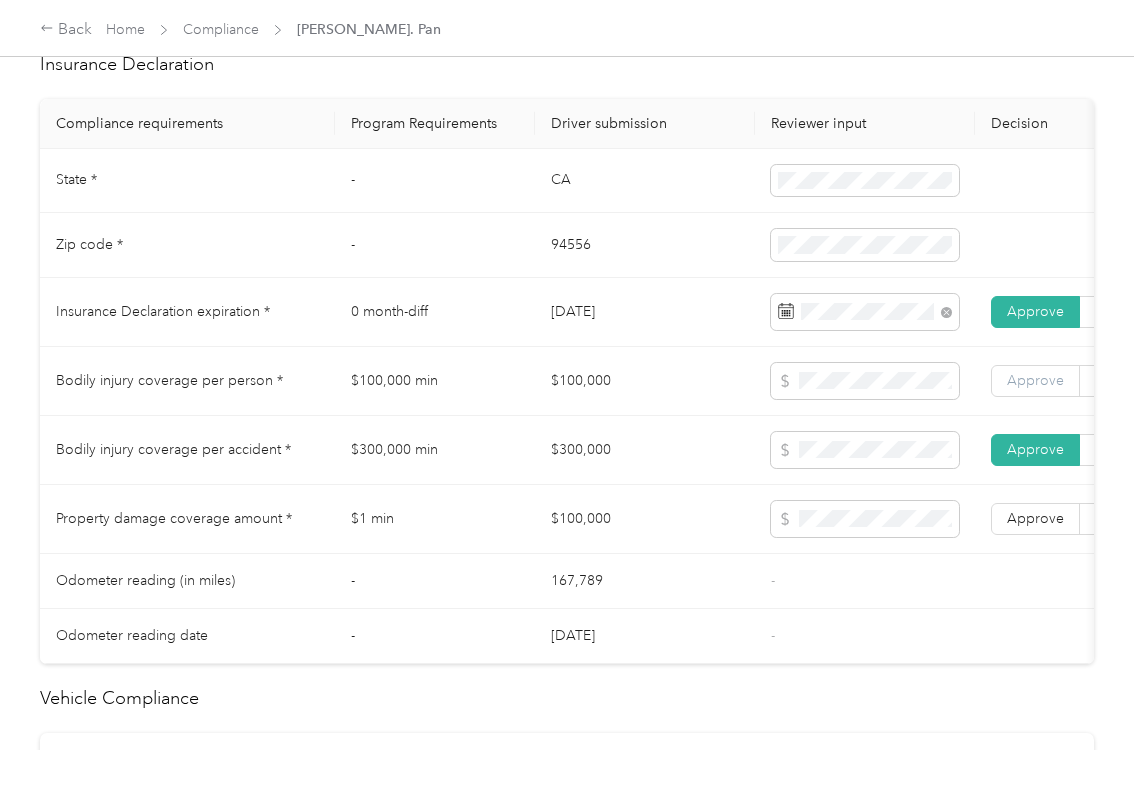 click on "Approve" at bounding box center [1035, 380] 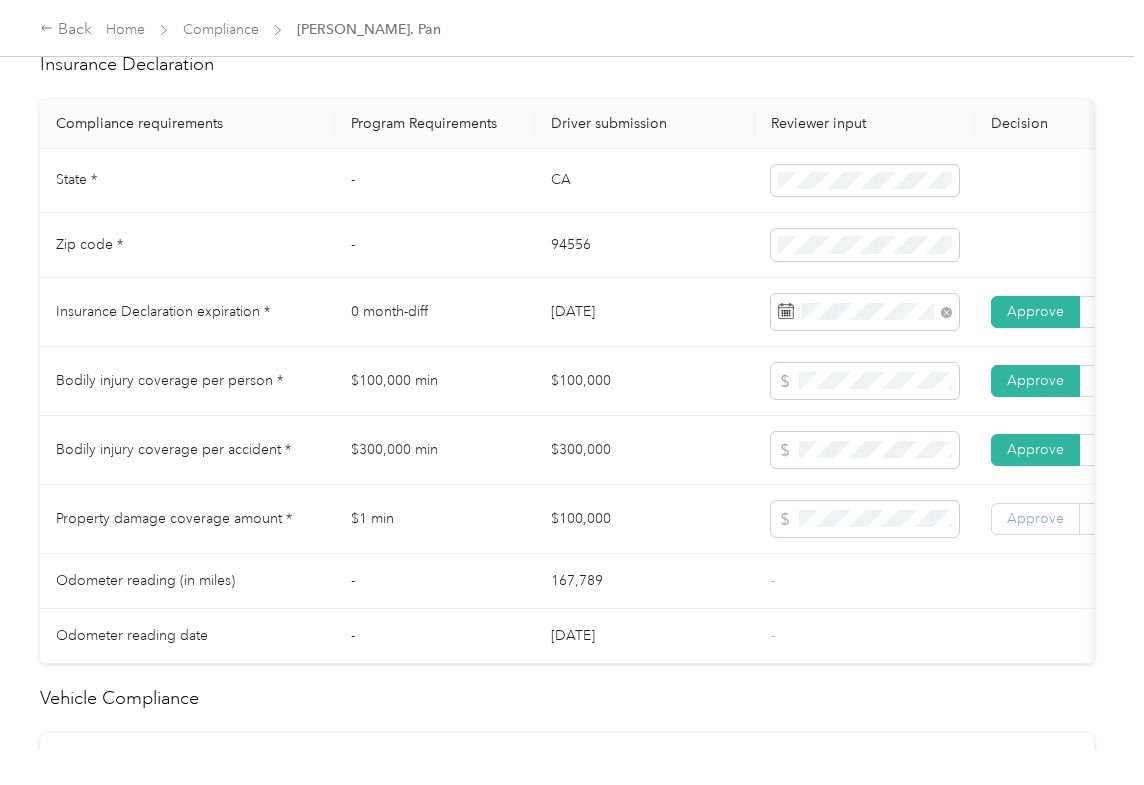 click on "Approve" at bounding box center [1035, 518] 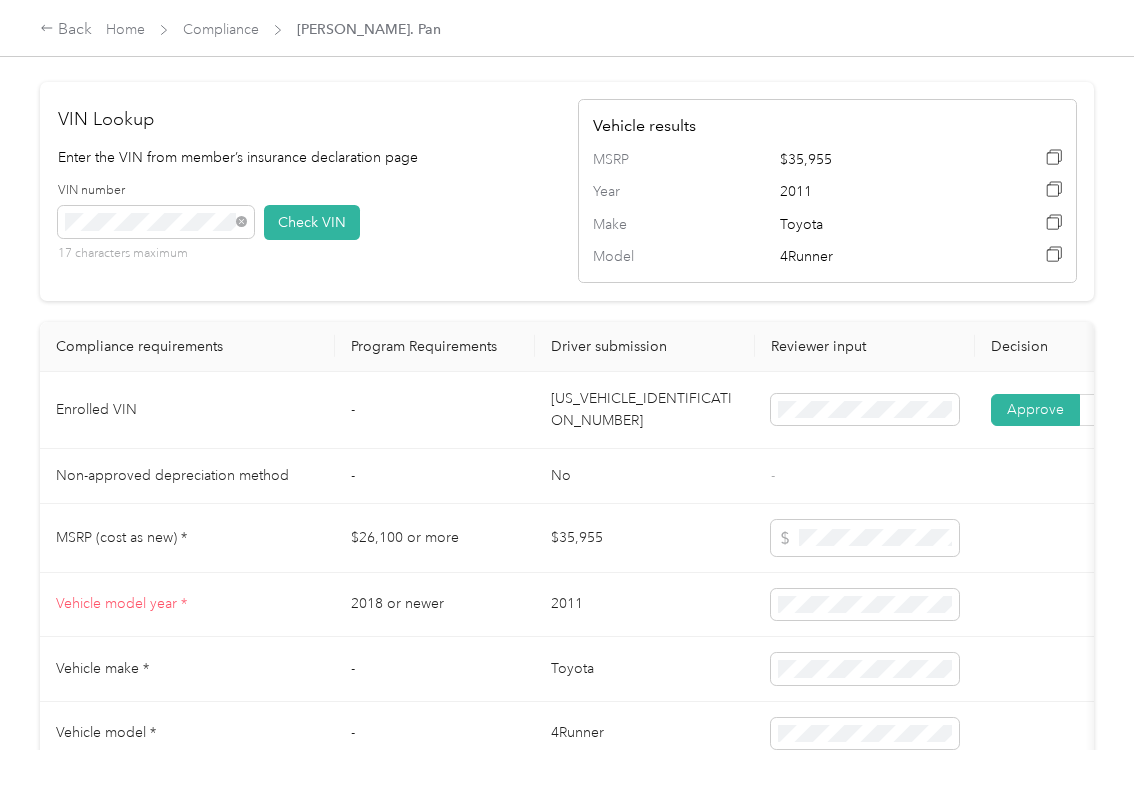 scroll, scrollTop: 1733, scrollLeft: 0, axis: vertical 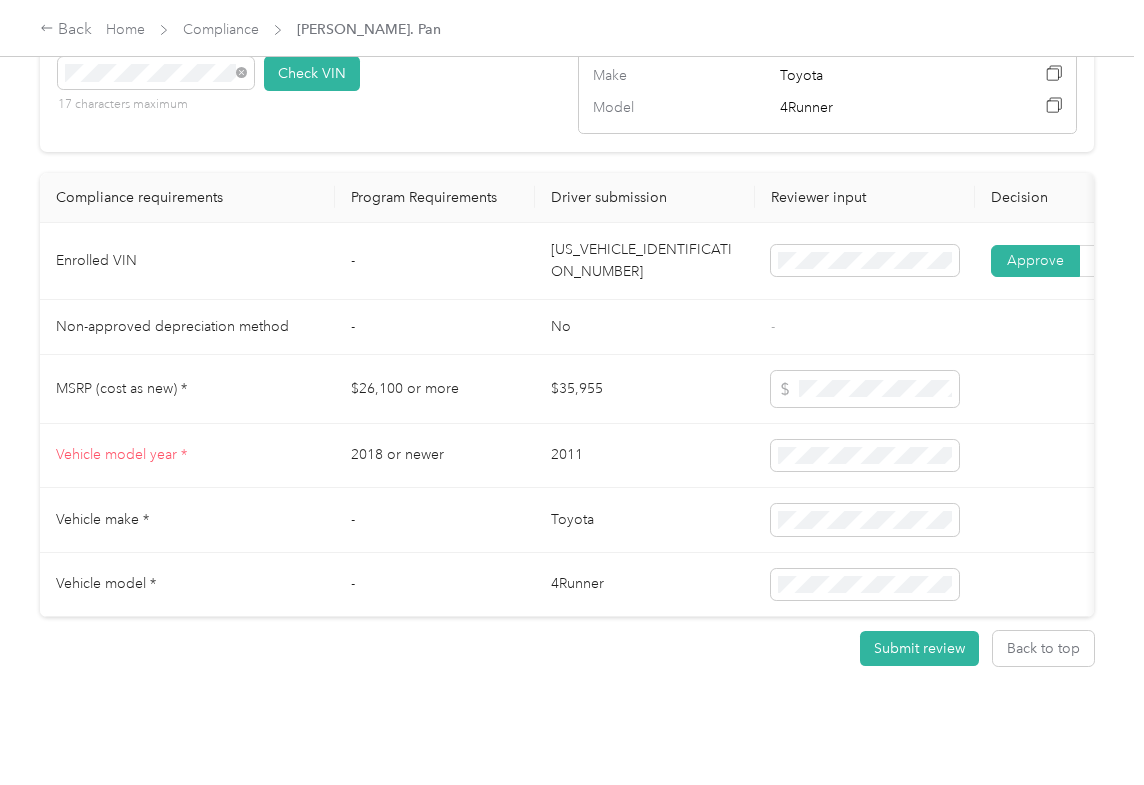 click on "-" at bounding box center [435, 261] 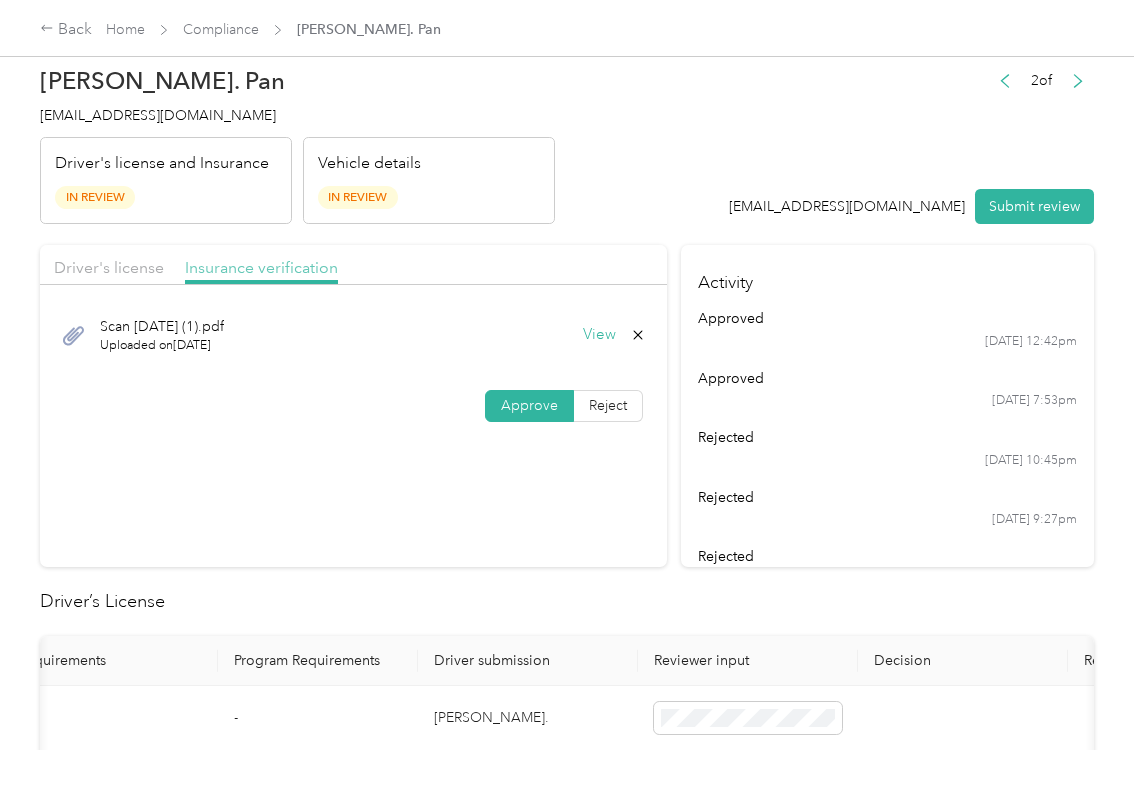 scroll, scrollTop: 0, scrollLeft: 0, axis: both 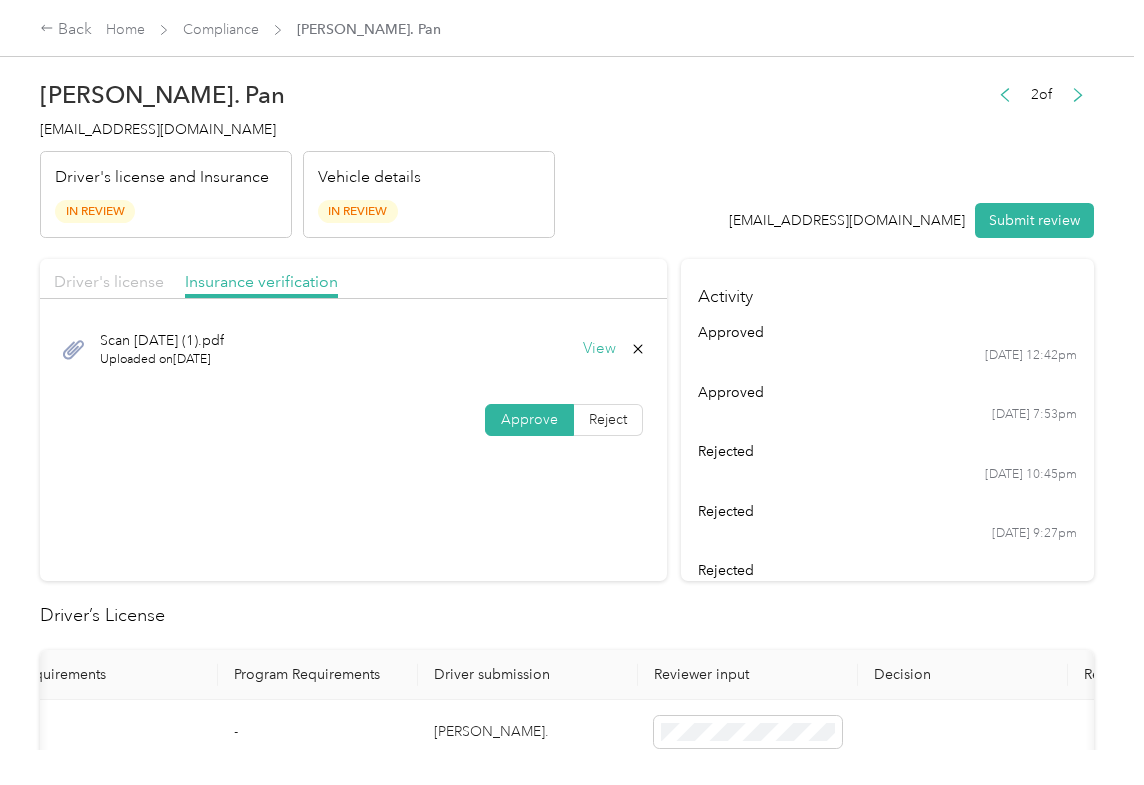 click on "Driver's license" at bounding box center [109, 281] 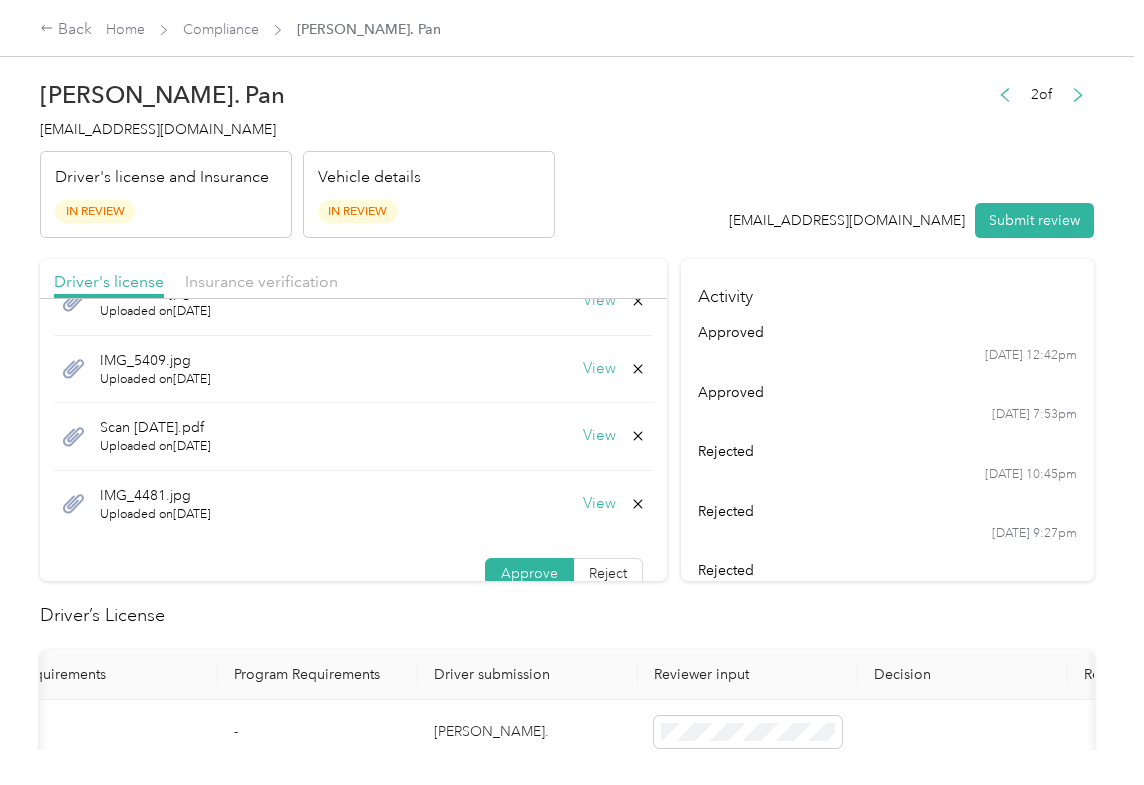 scroll, scrollTop: 72, scrollLeft: 0, axis: vertical 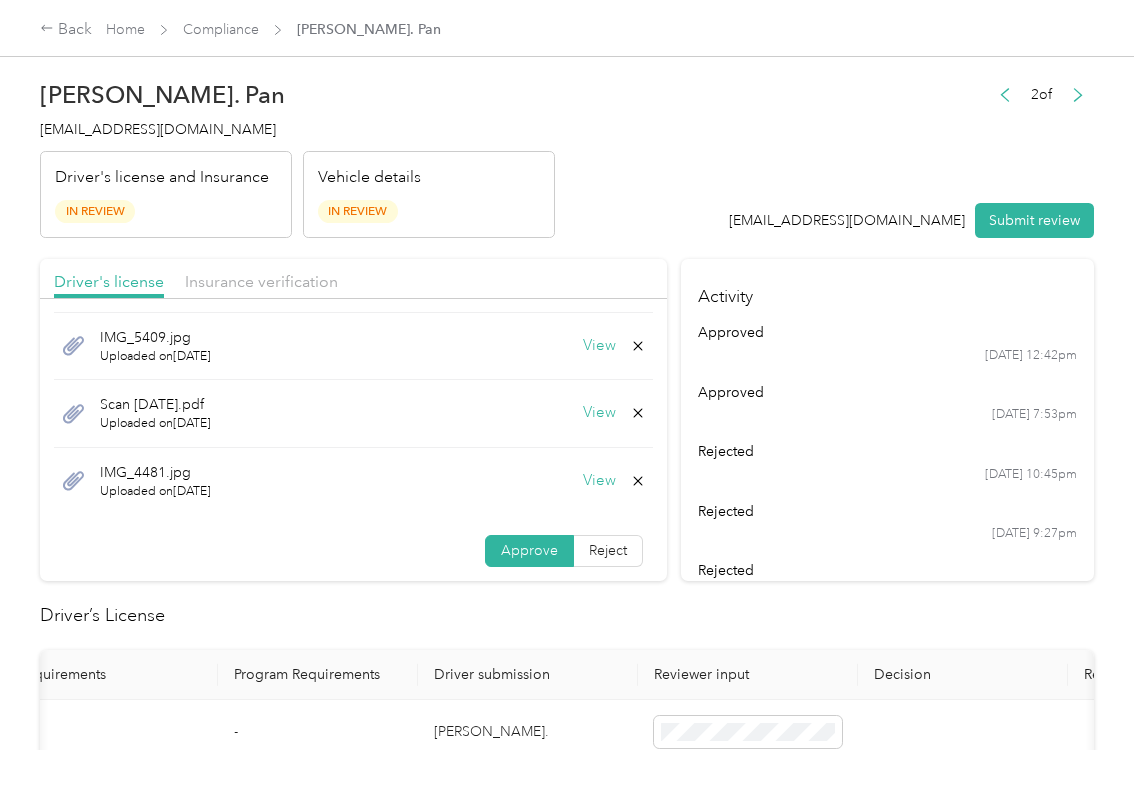 click on "View" at bounding box center [599, 481] 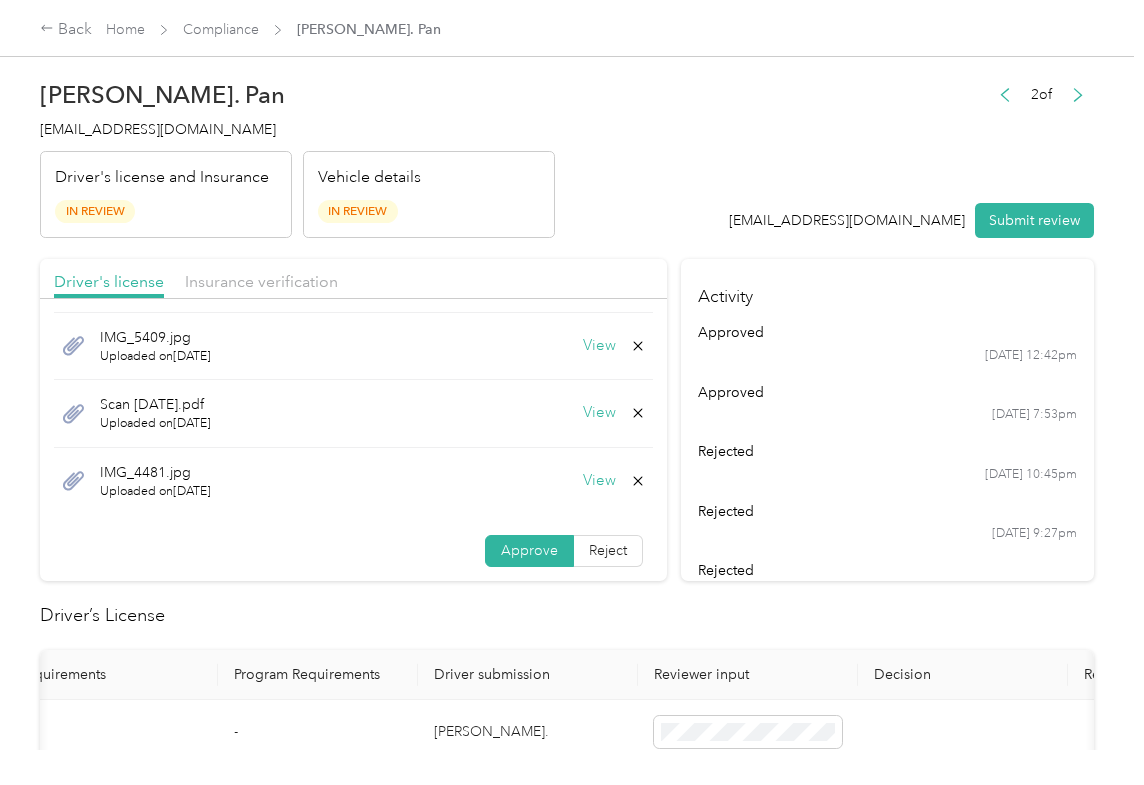 click 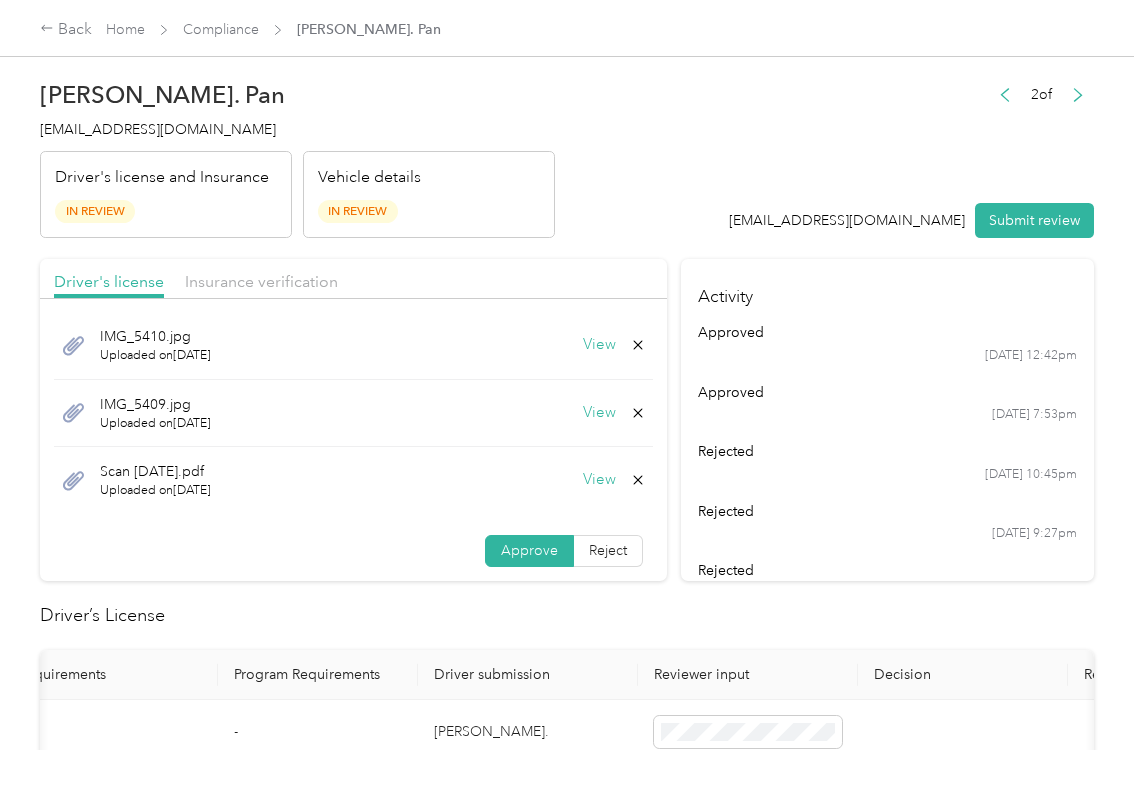 scroll, scrollTop: 4, scrollLeft: 0, axis: vertical 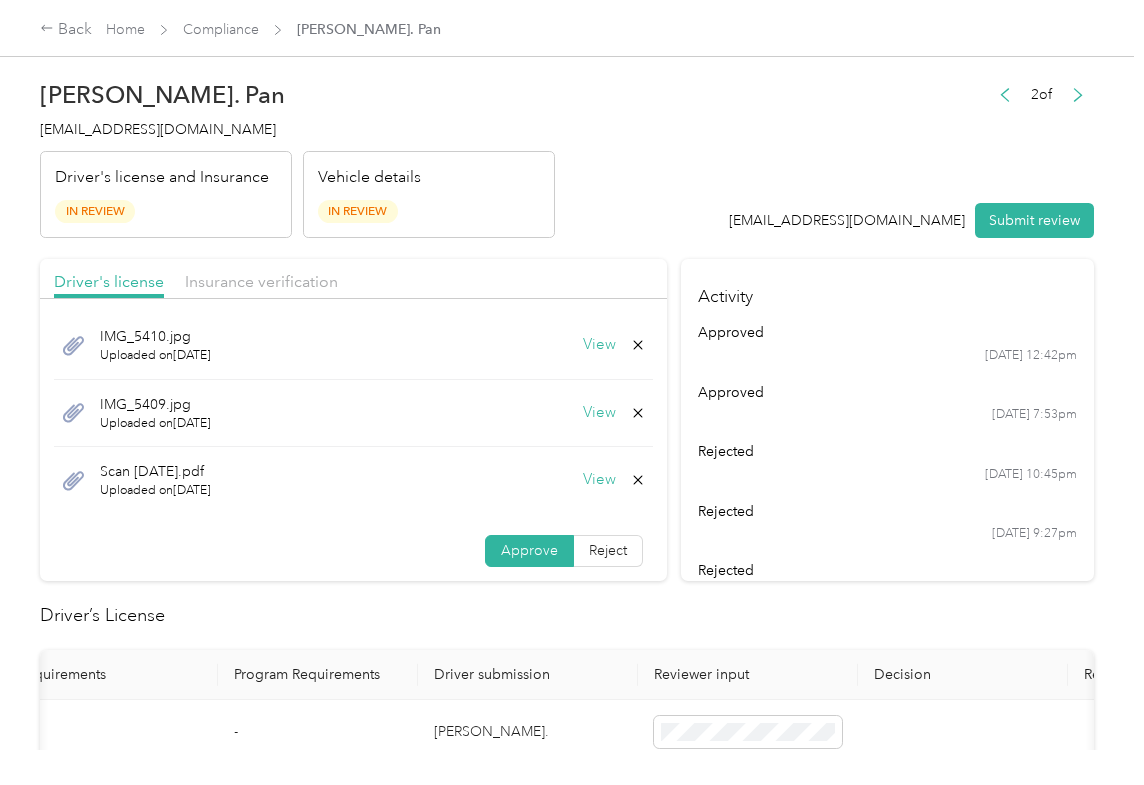 click on "View" at bounding box center (599, 480) 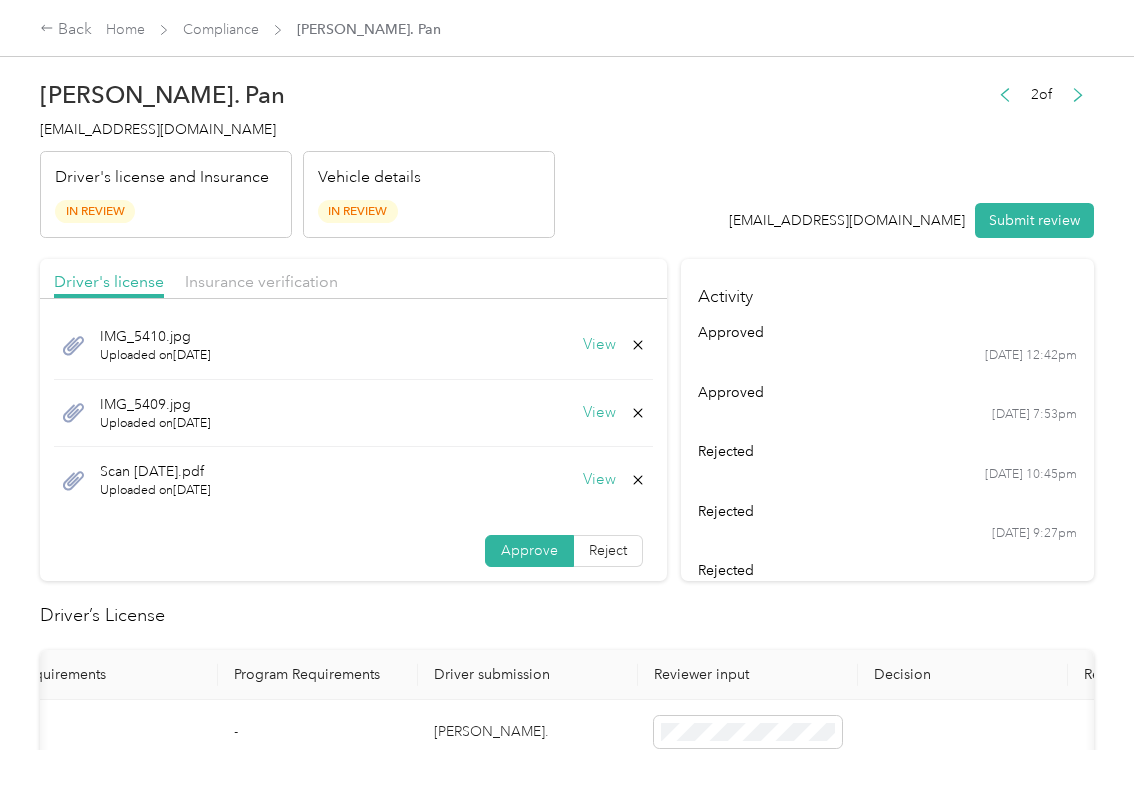click on "View" at bounding box center (599, 345) 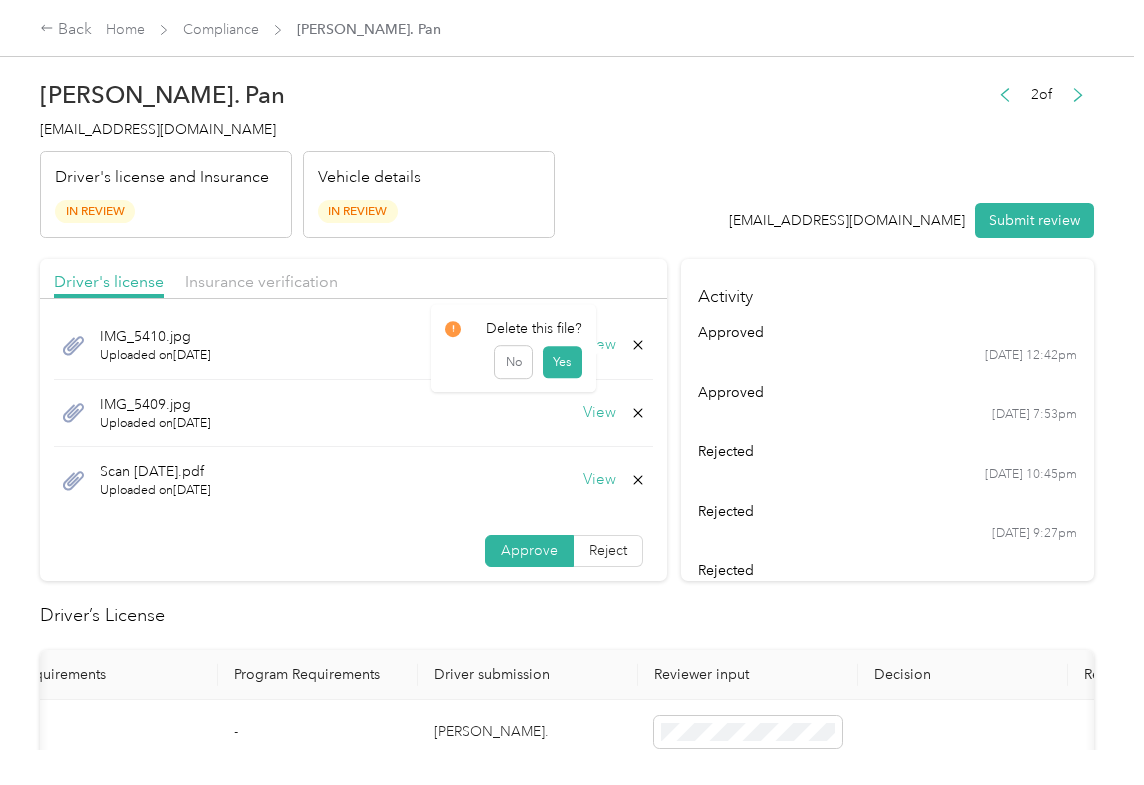click on "Yes" at bounding box center (561, 362) 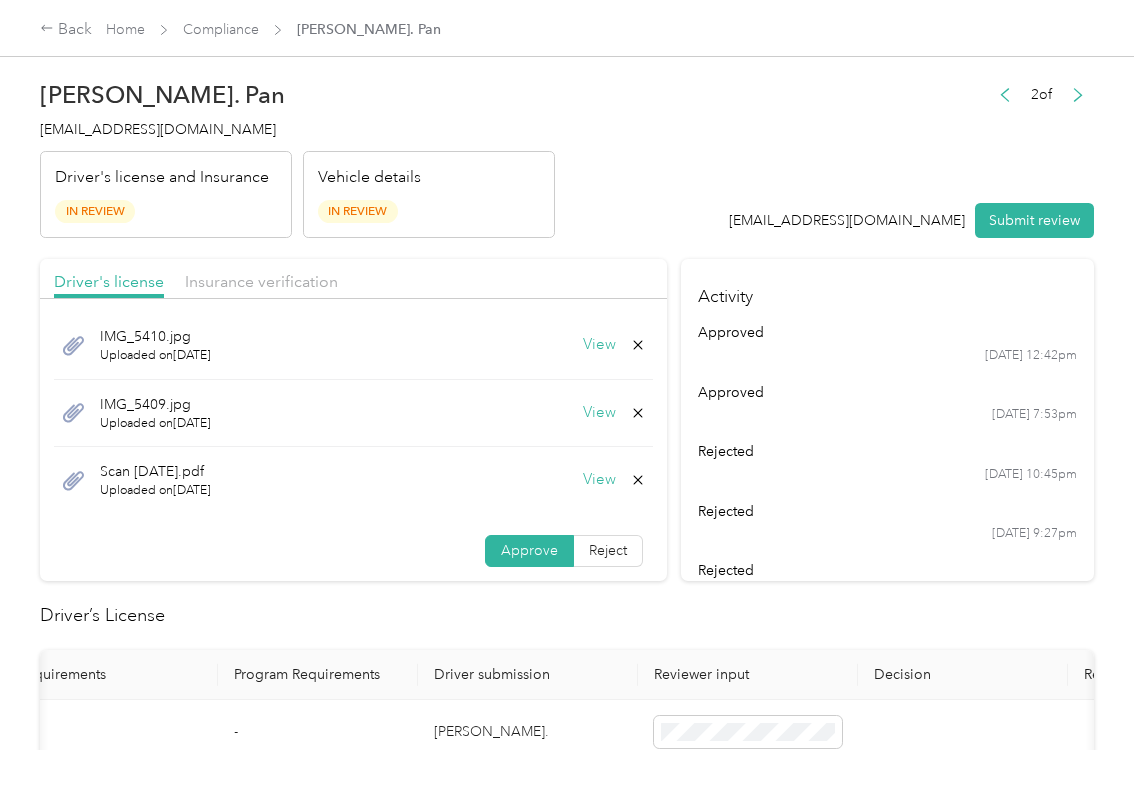 scroll, scrollTop: 0, scrollLeft: 0, axis: both 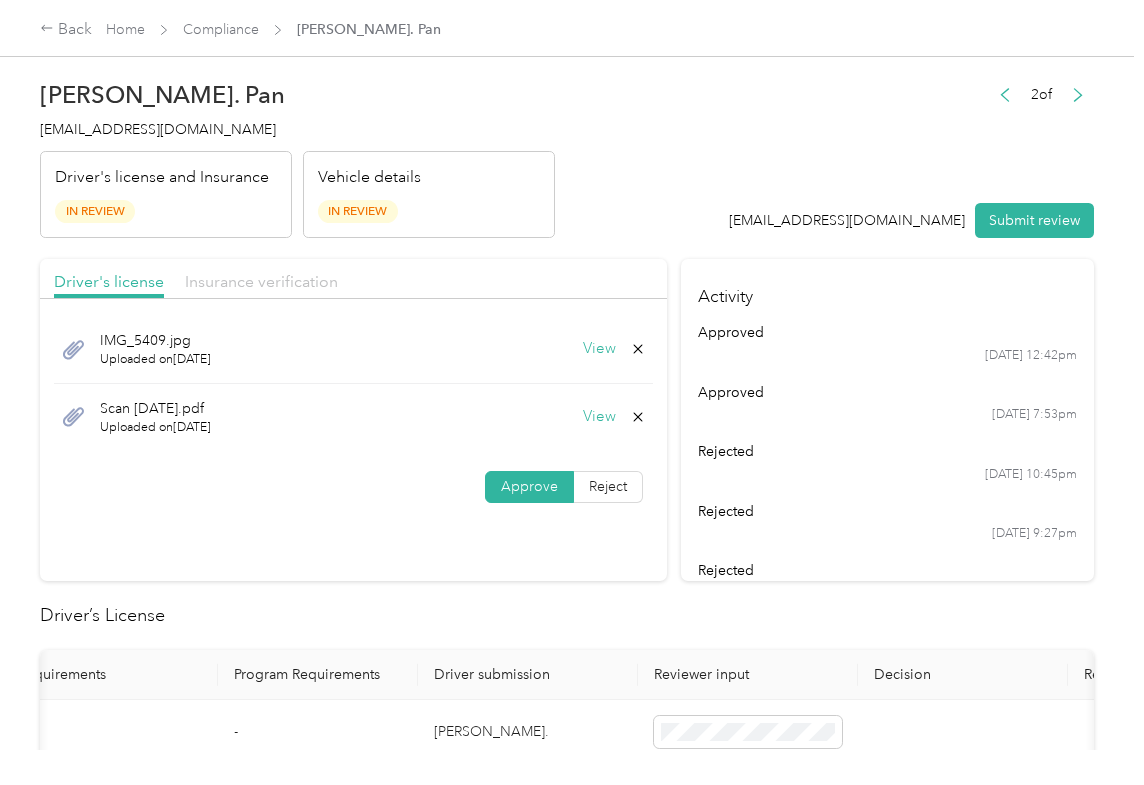 click on "Insurance verification" at bounding box center [261, 281] 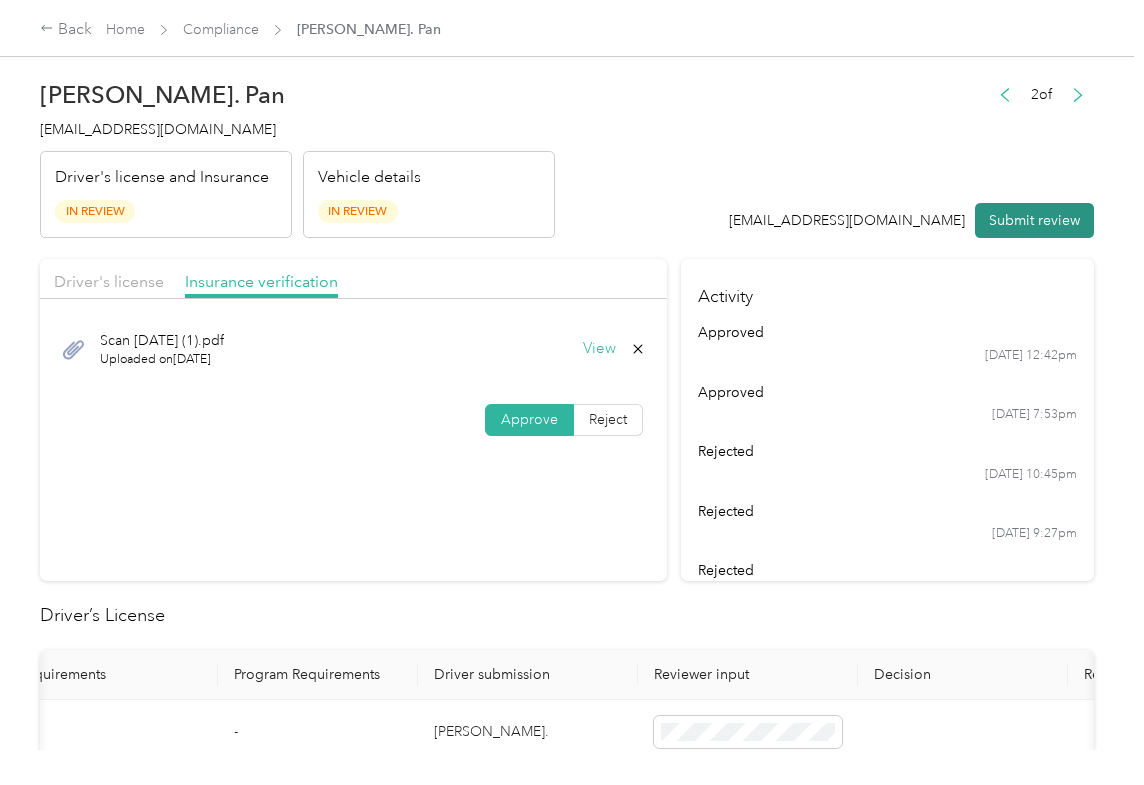 click on "Submit review" at bounding box center (1034, 220) 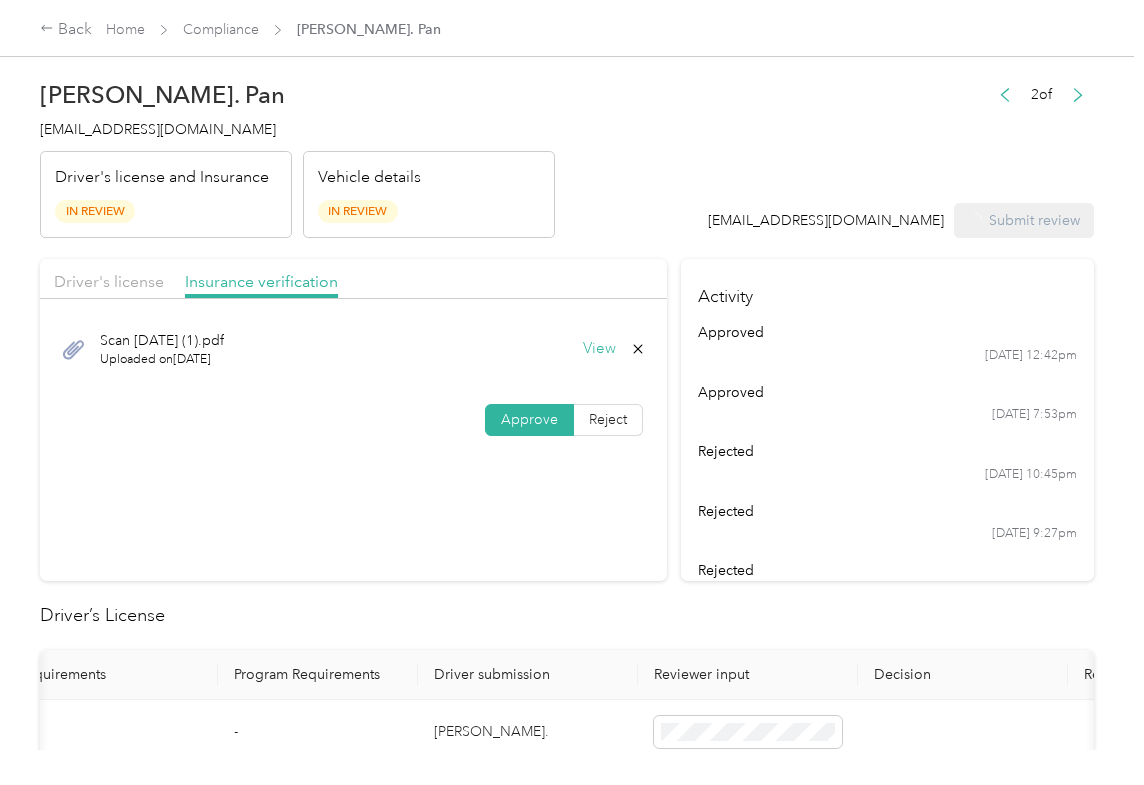 click on "[EMAIL_ADDRESS][DOMAIN_NAME]" at bounding box center (158, 129) 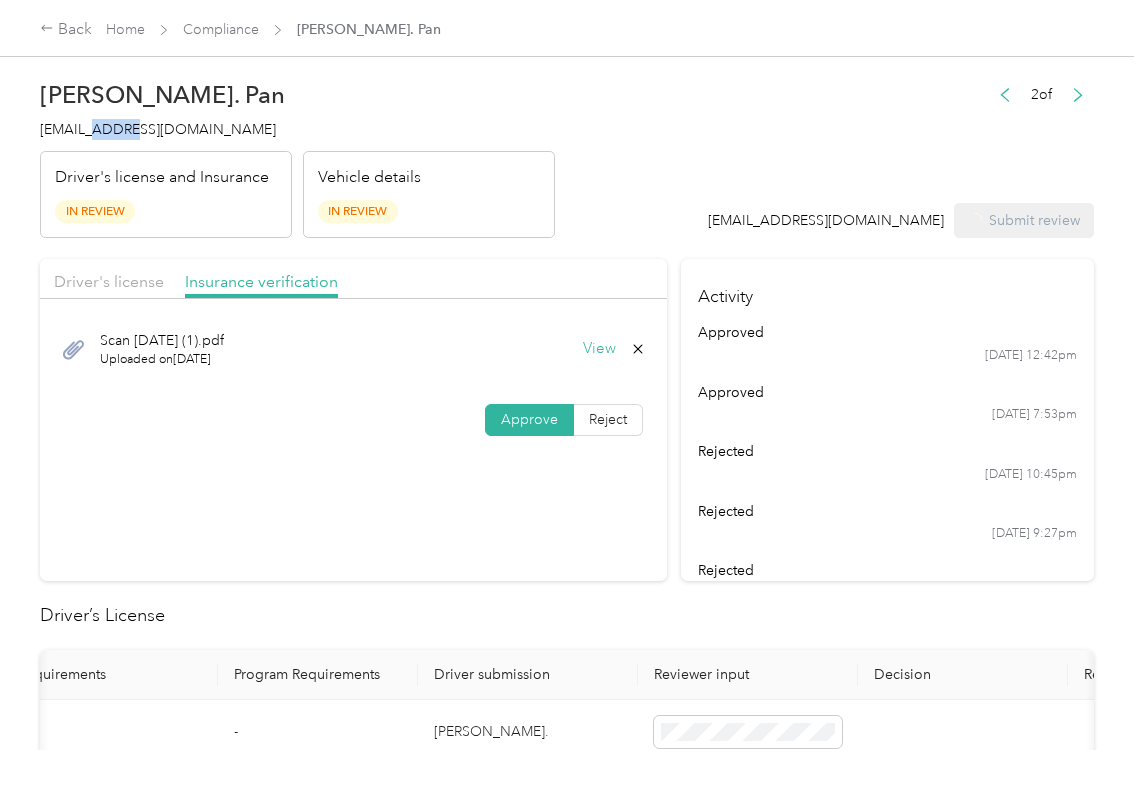 click on "[EMAIL_ADDRESS][DOMAIN_NAME]" at bounding box center [158, 129] 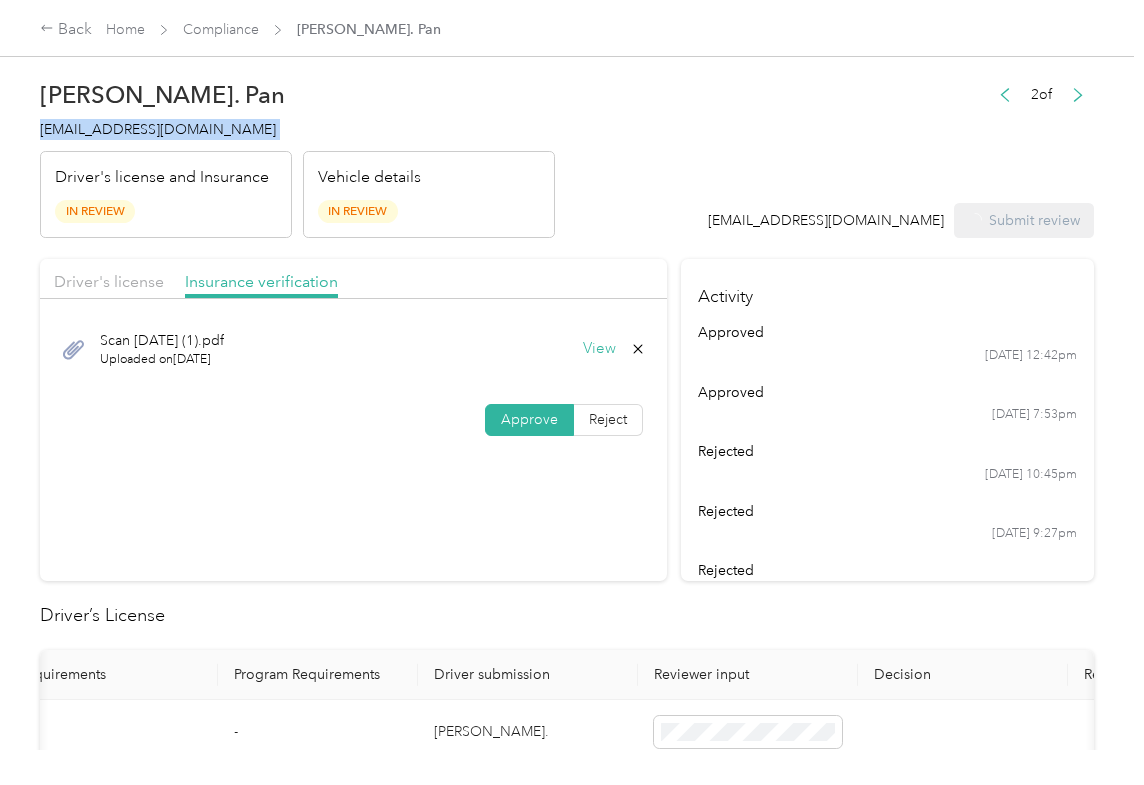 click on "[EMAIL_ADDRESS][DOMAIN_NAME]" at bounding box center (158, 129) 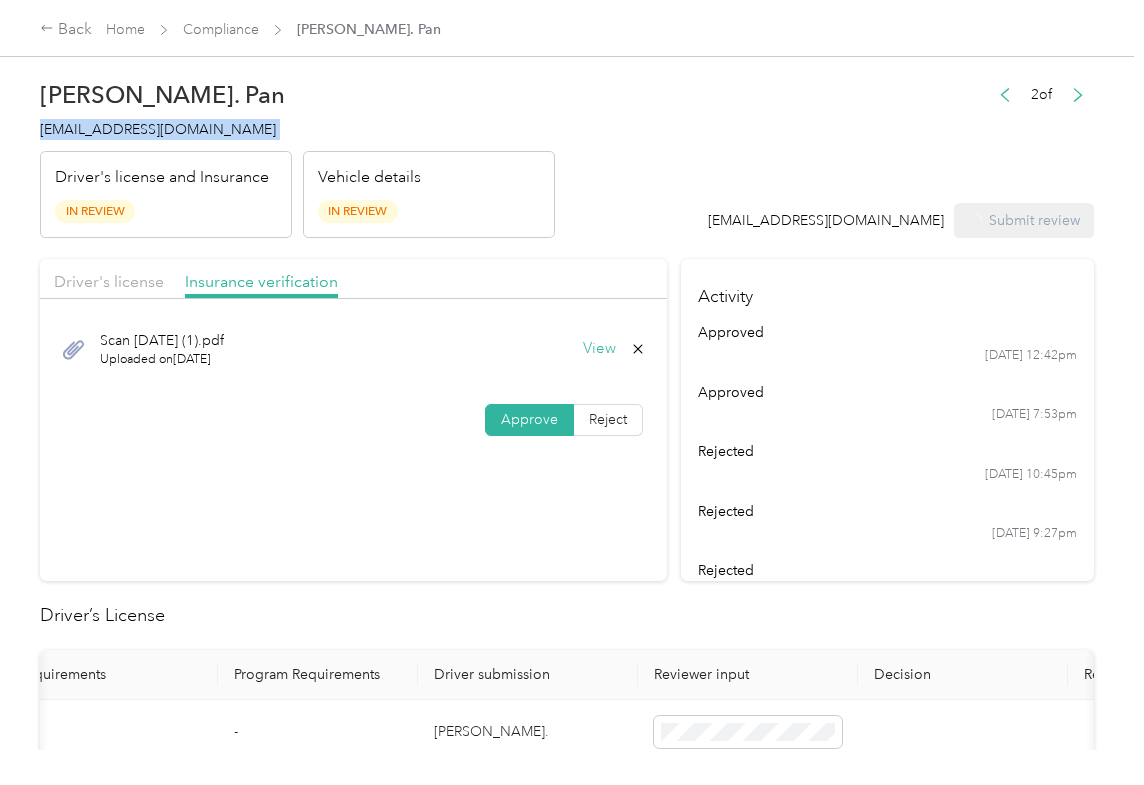 click on "[EMAIL_ADDRESS][DOMAIN_NAME]" at bounding box center (158, 129) 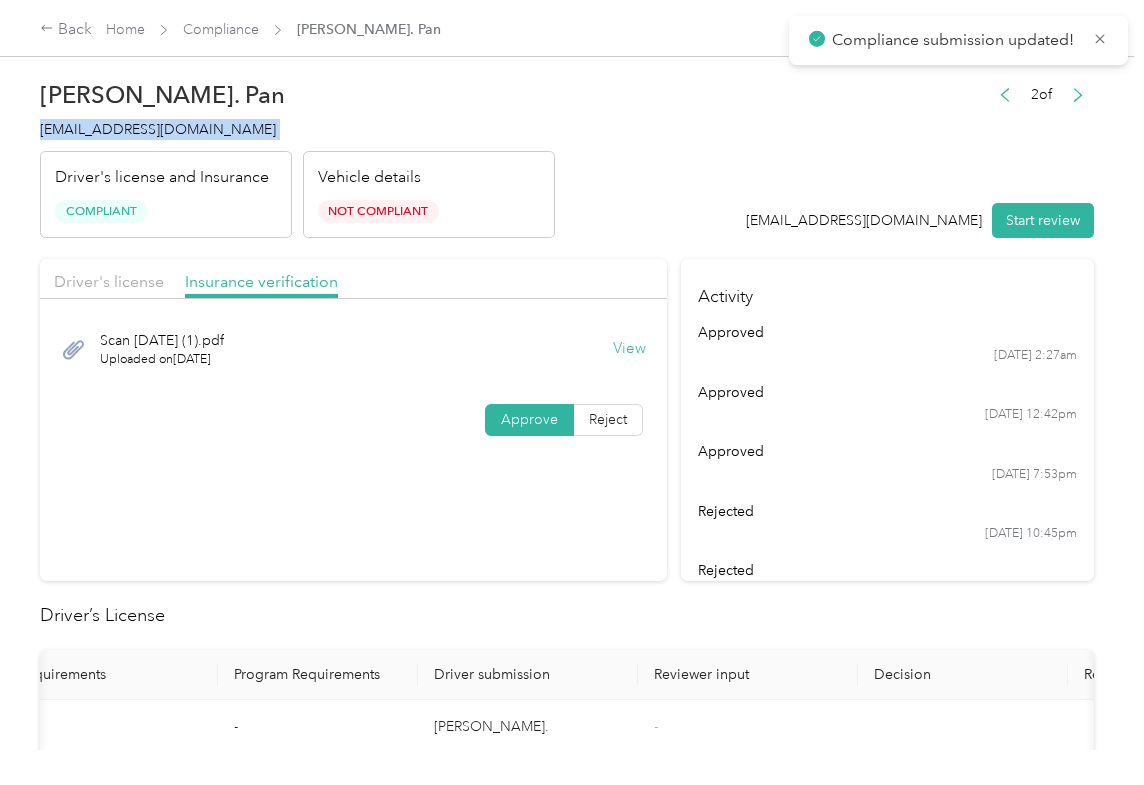 copy on "[EMAIL_ADDRESS][DOMAIN_NAME]" 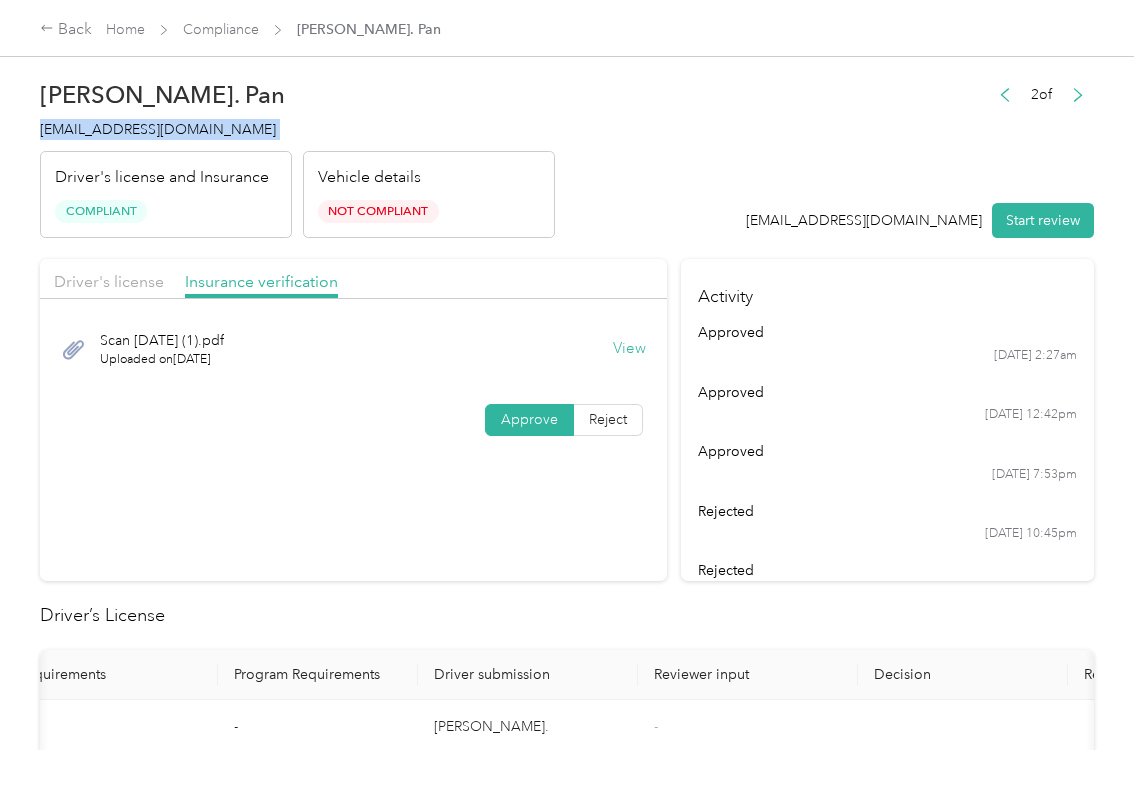 click on "Driver's license Insurance verification Scan [DATE] (1).pdf Uploaded on  [DATE] View Approve Reject Activity approved [DATE] 2:27am approved [DATE] 12:42pm approved [DATE] 7:53pm rejected [DATE] 10:45pm rejected [DATE] 9:27pm rejected [DATE] 9:54pm Driver’s License  Compliance requirements Program Requirements Driver submission Reviewer input Decision Rejection reason             First name - [PERSON_NAME]. - Last name - Pan - Mobile number - [PHONE_NUMBER] - Driver License expiration * 0 month-diff [DATE] - Approve Reject Insurance Declaration Compliance requirements Program Requirements Driver submission Reviewer input Decision Rejection reason             State * - [US_STATE] - Zip code * - 94556 - Insurance Declaration expiration * 0 month-diff [DATE] - Approve Reject Bodily injury coverage per person * $100,000 min $100,000 - Approve Reject Bodily injury coverage per accident * $300,000 min $300,000 - Approve Reject Property damage coverage amount * $1 min $100,000 - Approve Reject - - -" at bounding box center (567, 1259) 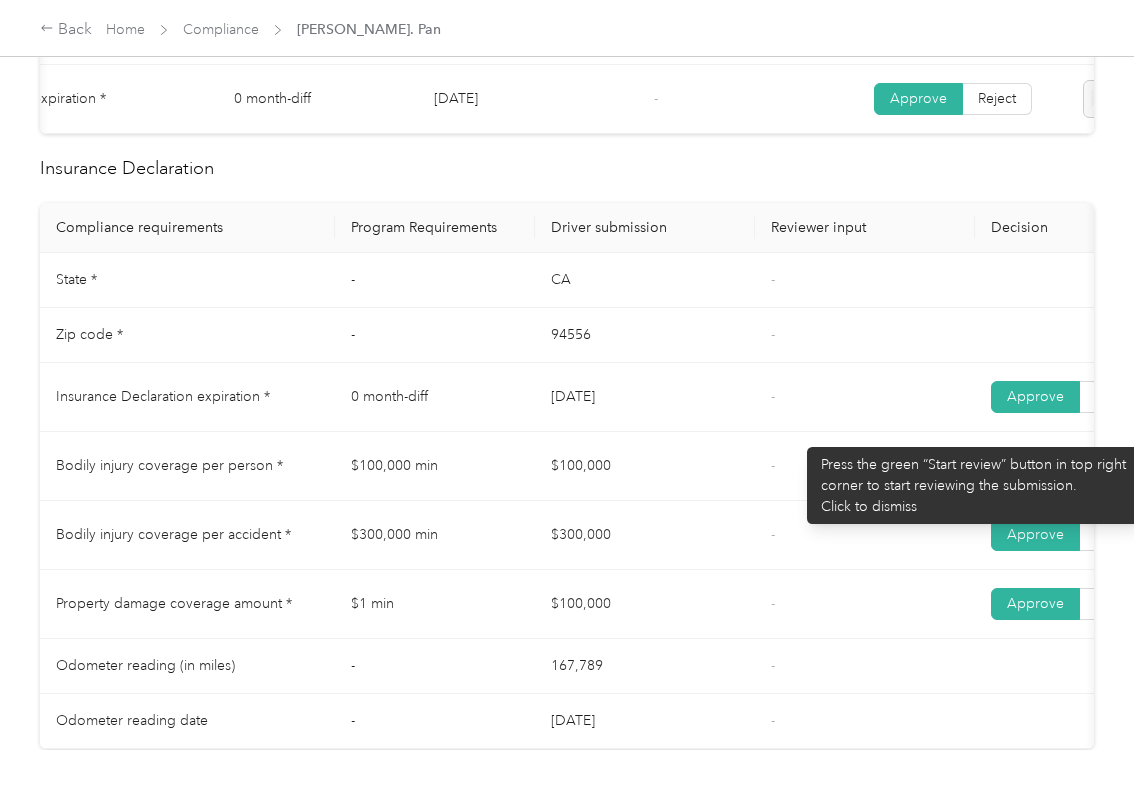 scroll, scrollTop: 933, scrollLeft: 0, axis: vertical 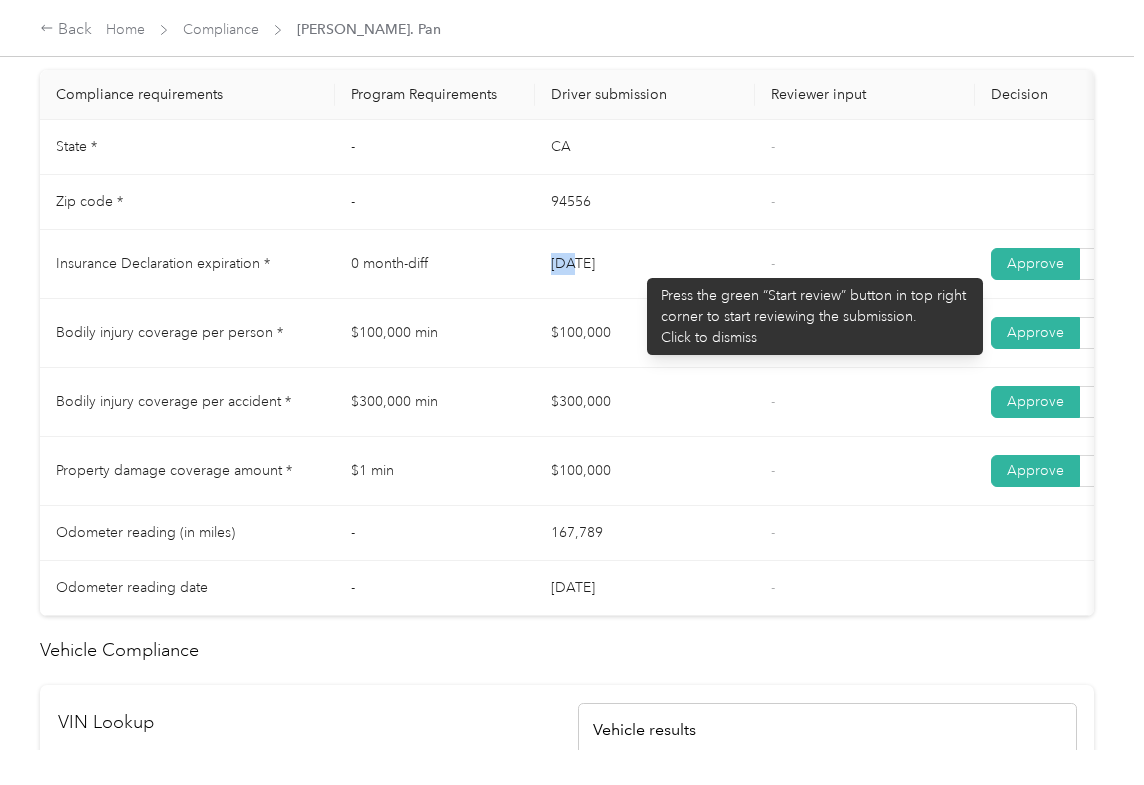 drag, startPoint x: 604, startPoint y: 268, endPoint x: 653, endPoint y: 312, distance: 65.8559 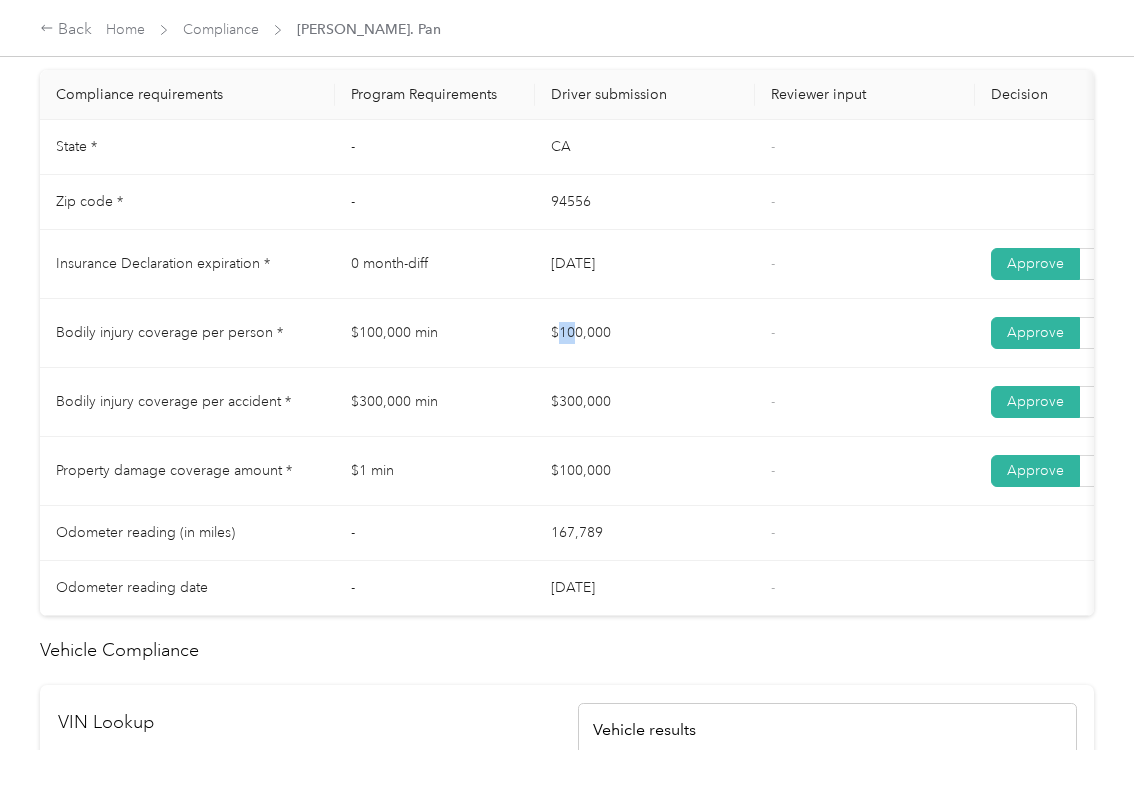 drag, startPoint x: 562, startPoint y: 342, endPoint x: 533, endPoint y: 390, distance: 56.0803 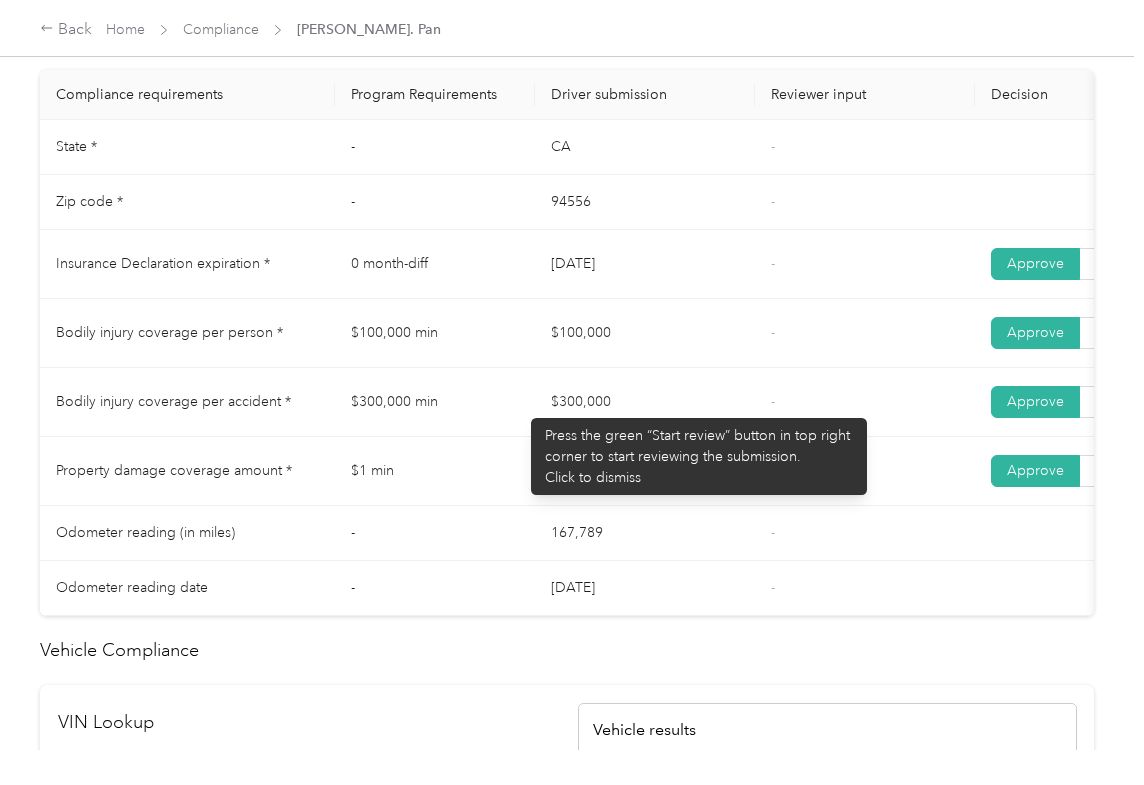 drag, startPoint x: 521, startPoint y: 408, endPoint x: 650, endPoint y: 426, distance: 130.24976 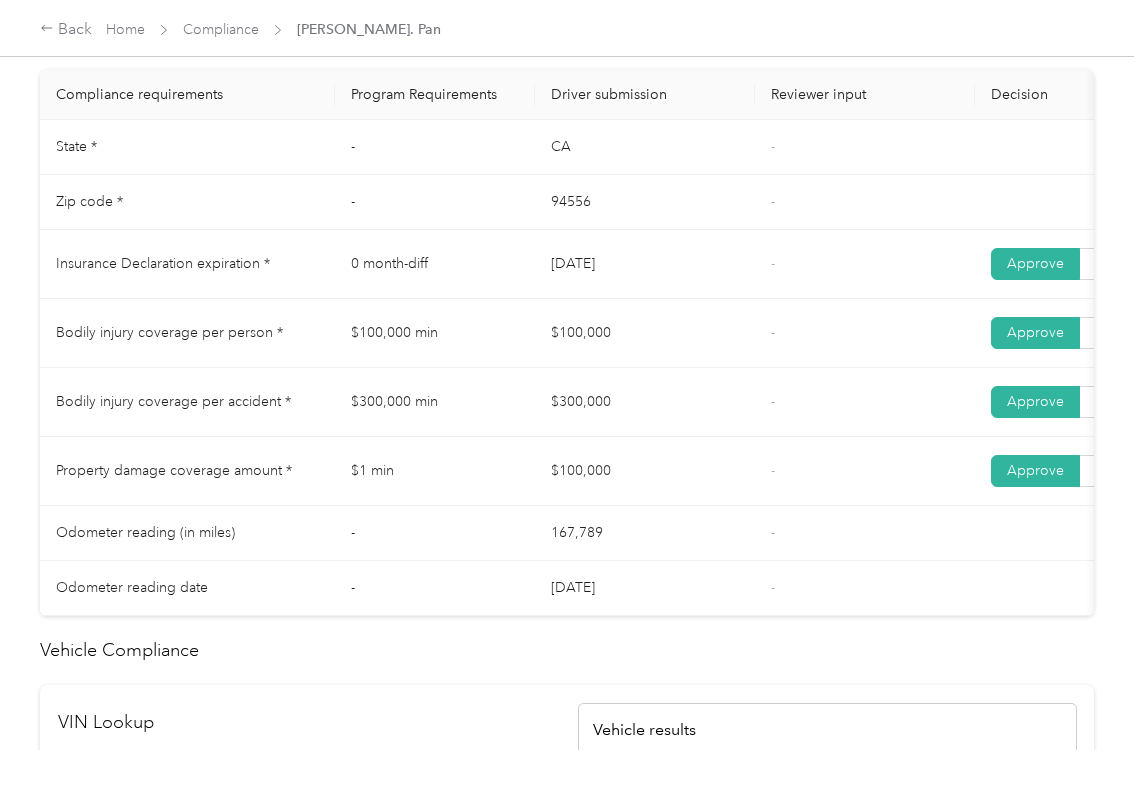 click on "Property damage coverage amount * $1 min $100,000 - Approve Reject" at bounding box center (745, 471) 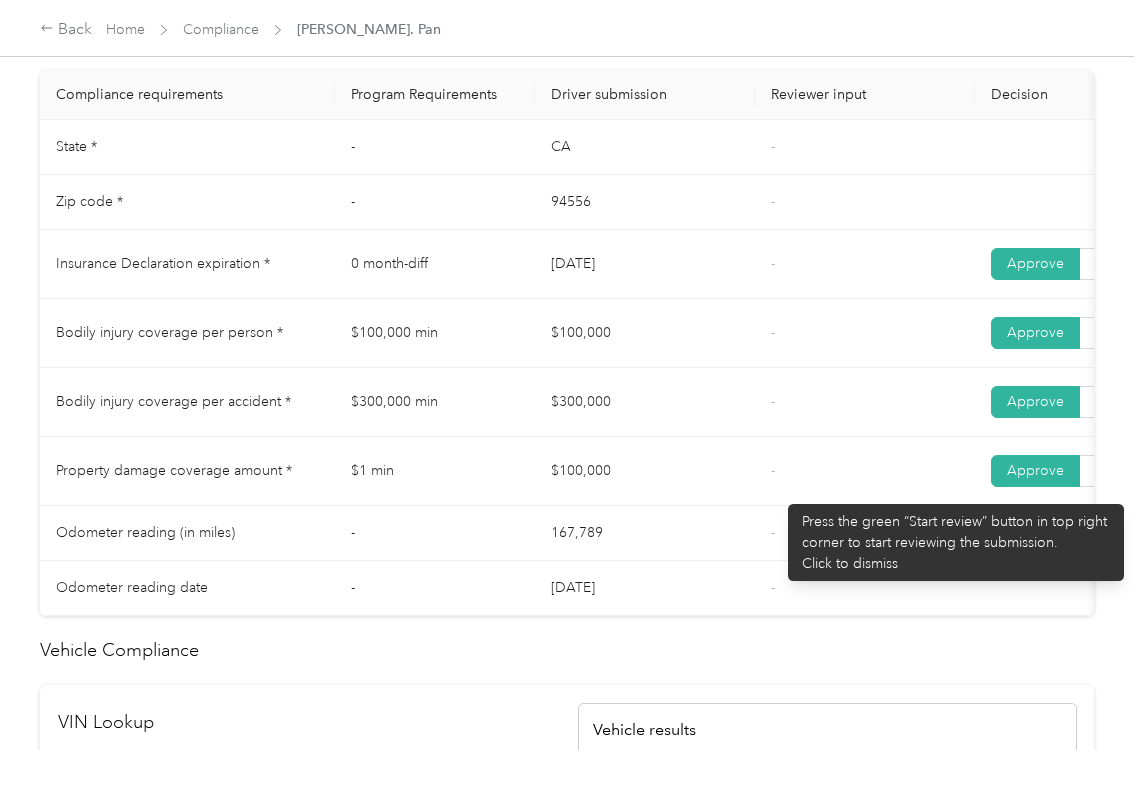click on "-" at bounding box center [865, 471] 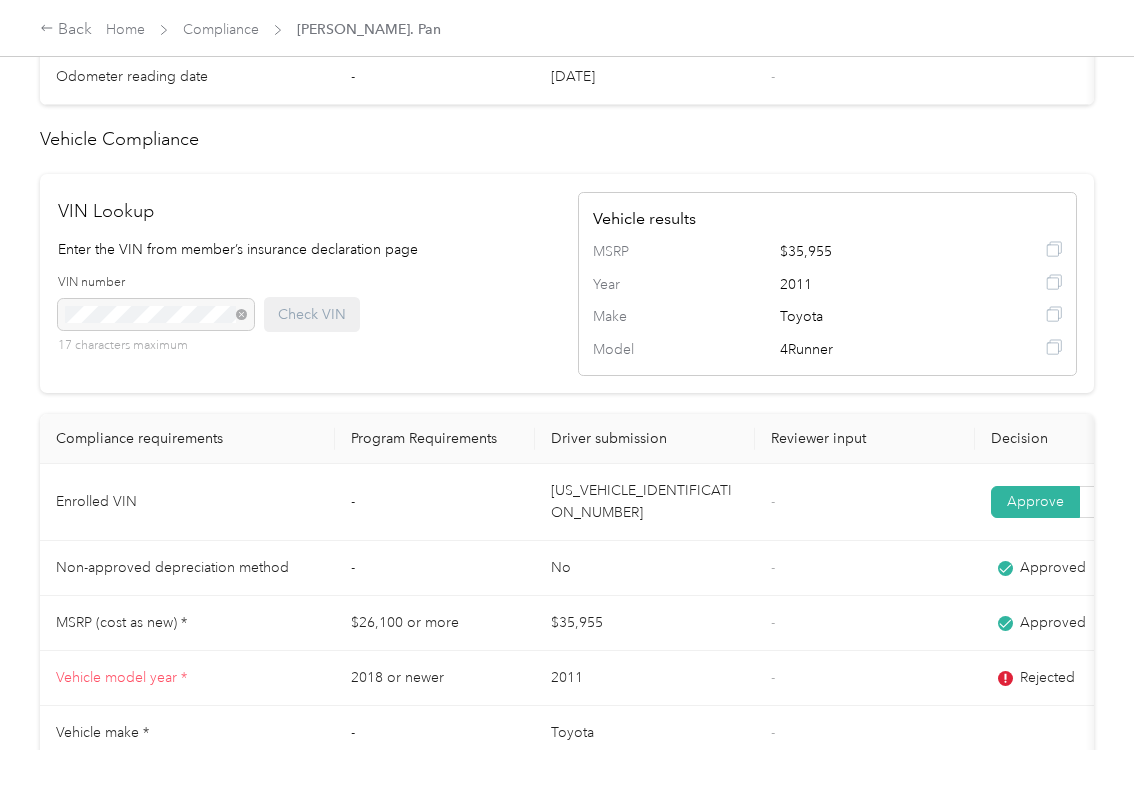 scroll, scrollTop: 1738, scrollLeft: 0, axis: vertical 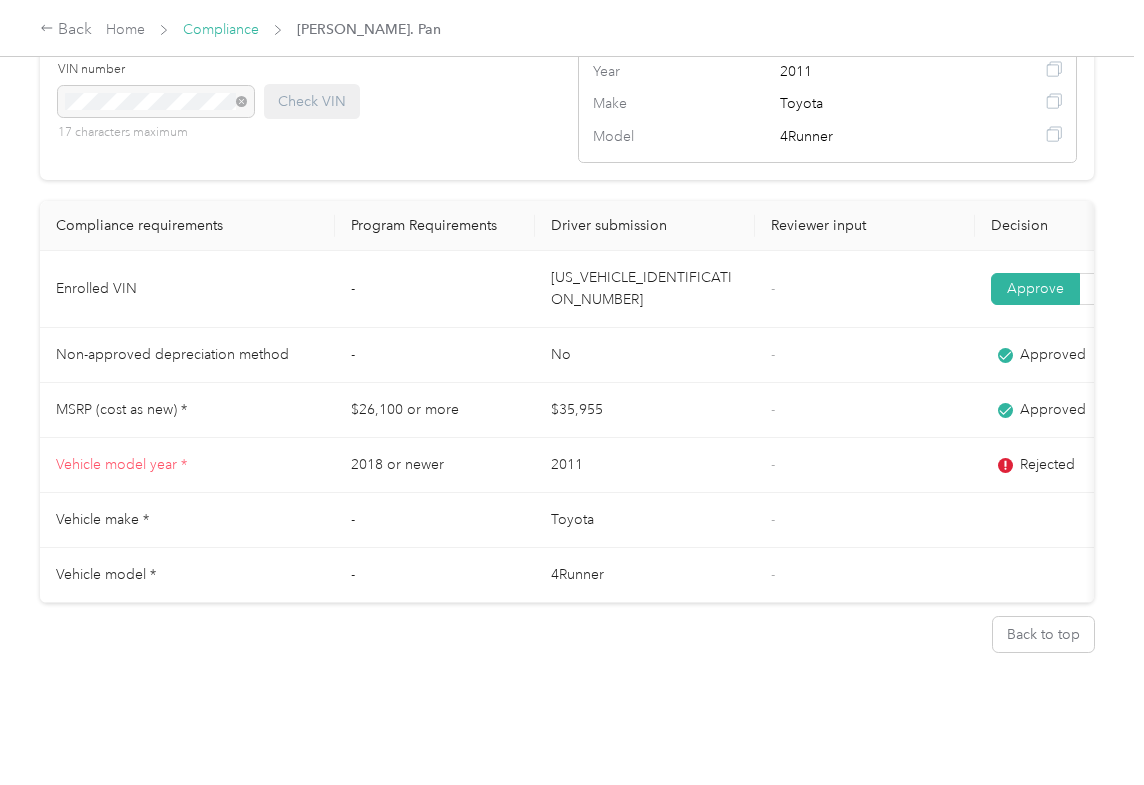 click on "Compliance" at bounding box center (221, 29) 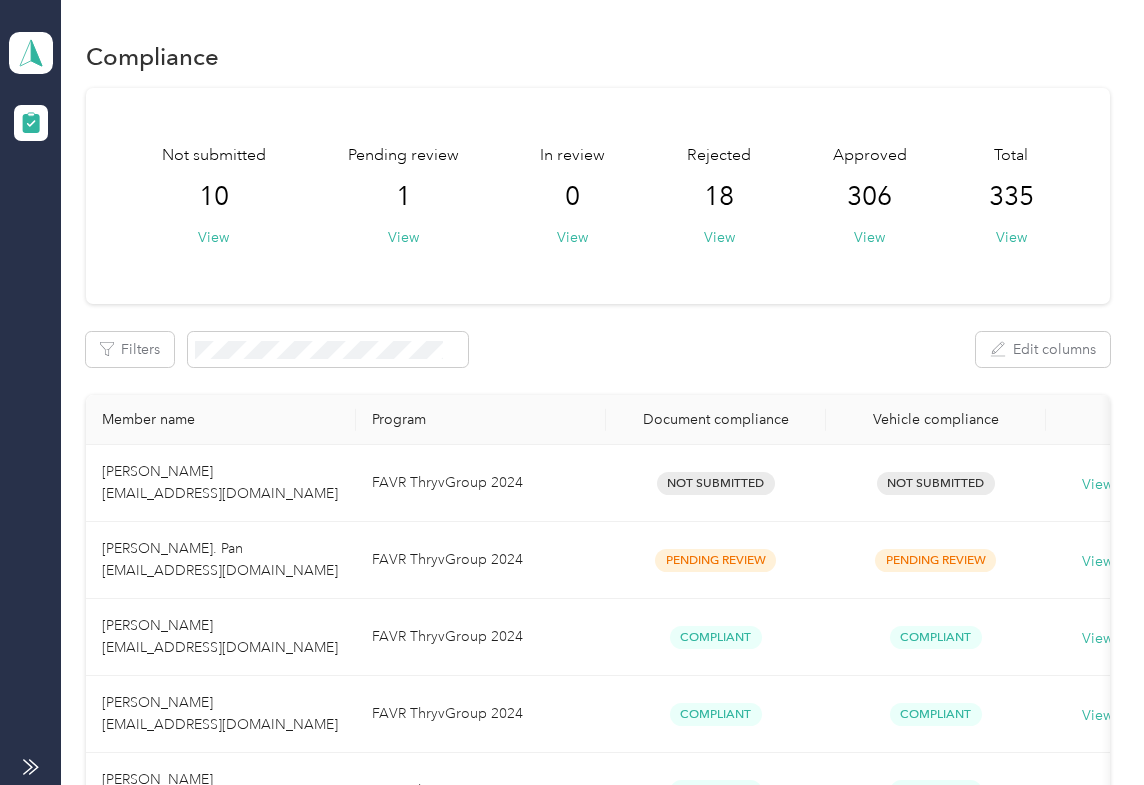 drag, startPoint x: 646, startPoint y: 353, endPoint x: 273, endPoint y: 202, distance: 402.40527 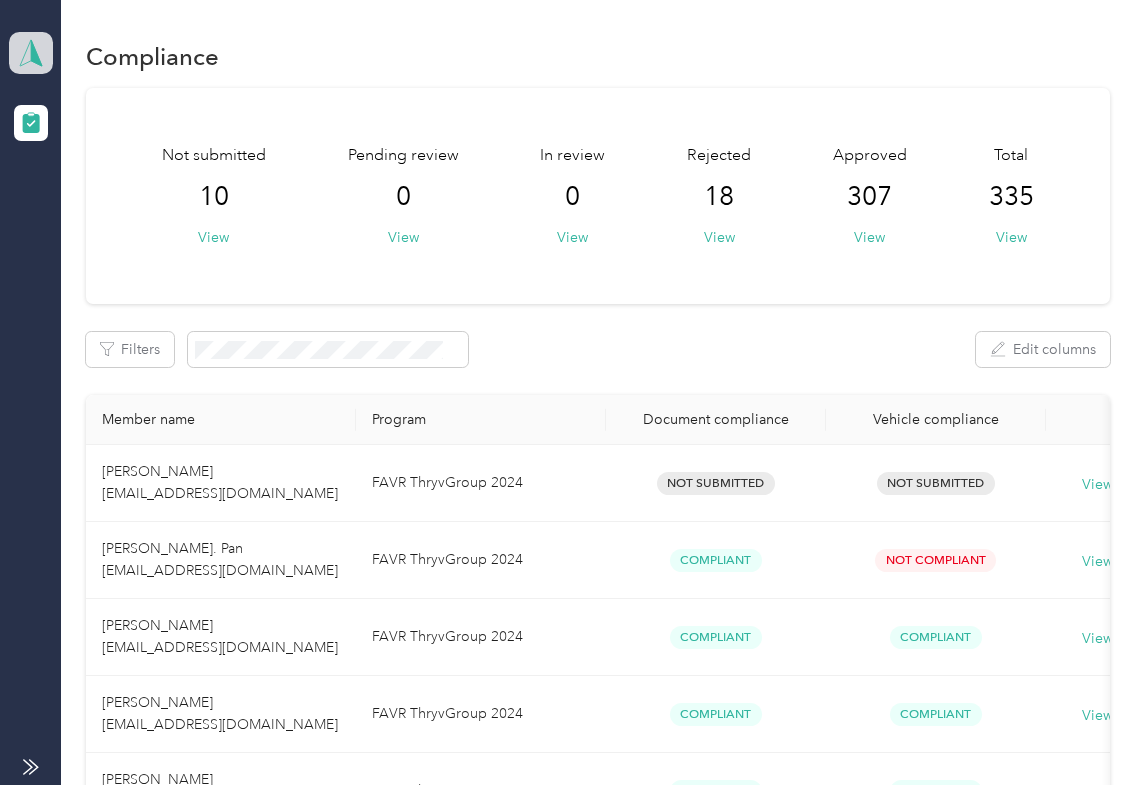 click 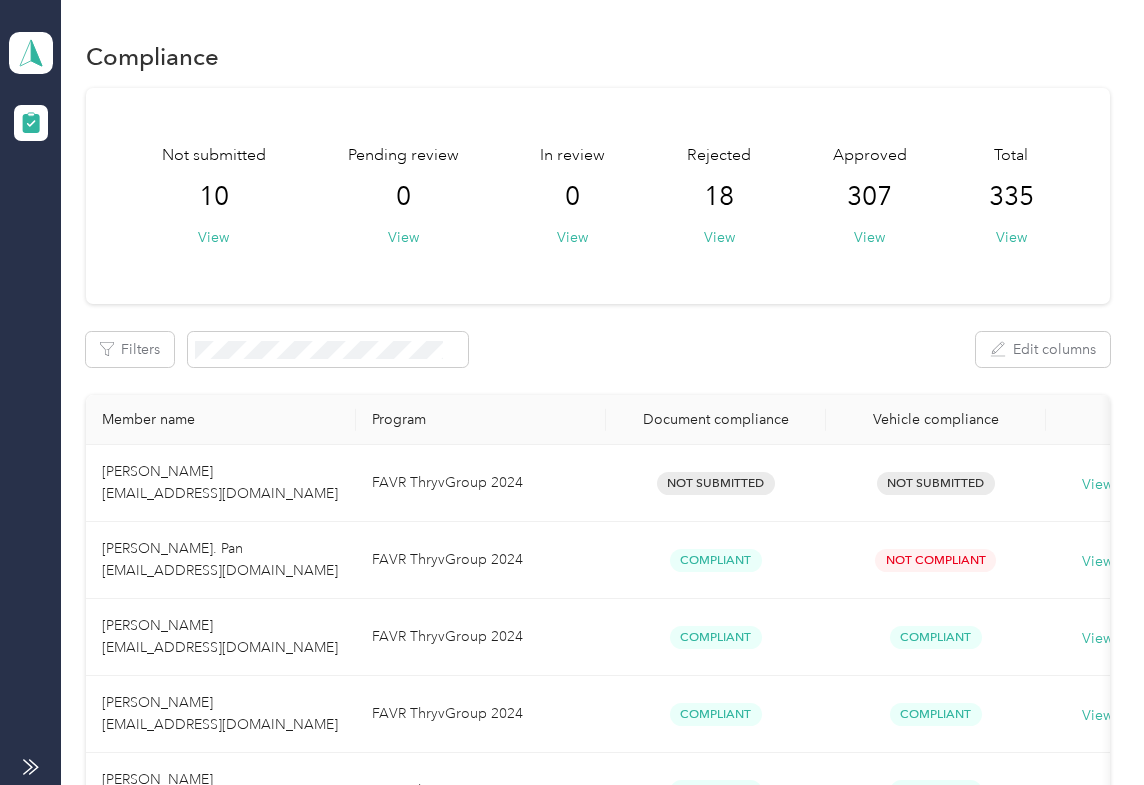click on "Log out" at bounding box center (64, 209) 